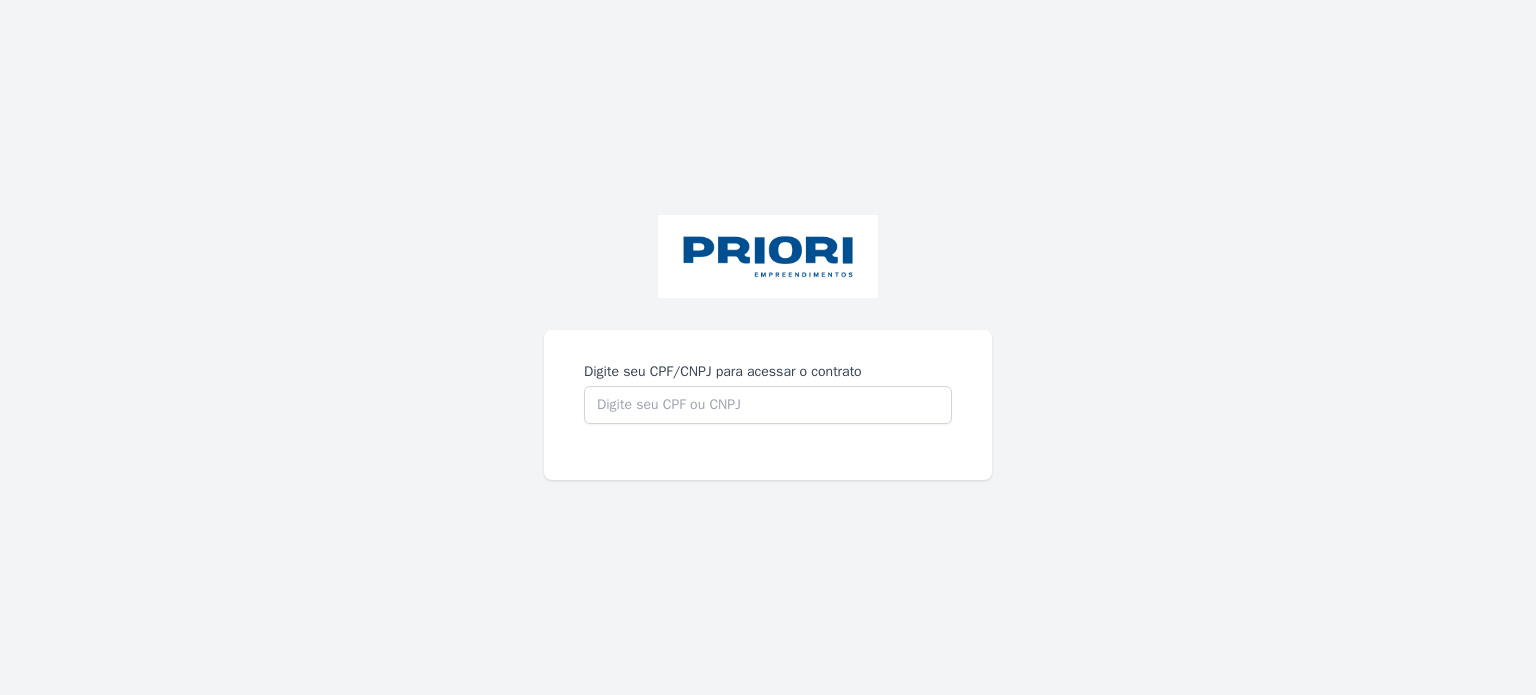 scroll, scrollTop: 0, scrollLeft: 0, axis: both 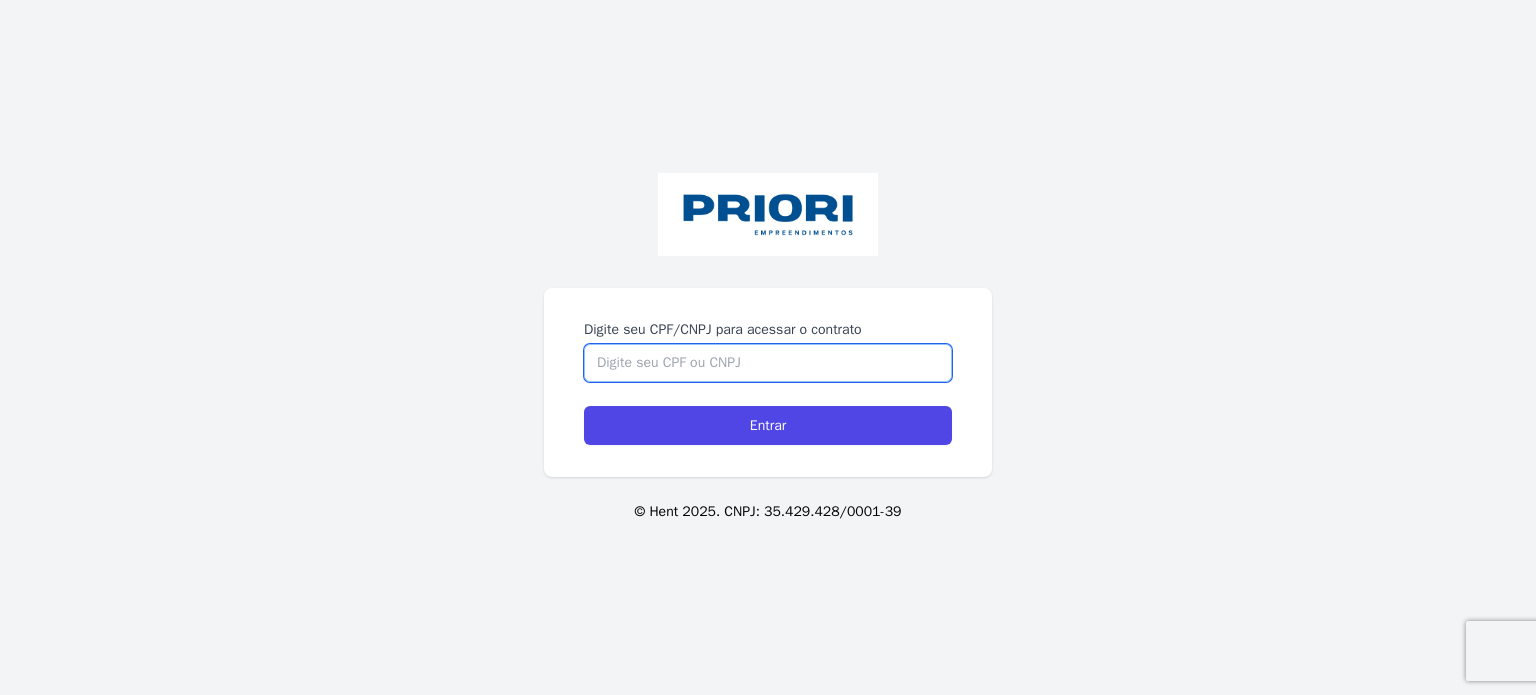 click on "Digite seu CPF/CNPJ para acessar o contrato" at bounding box center [768, 363] 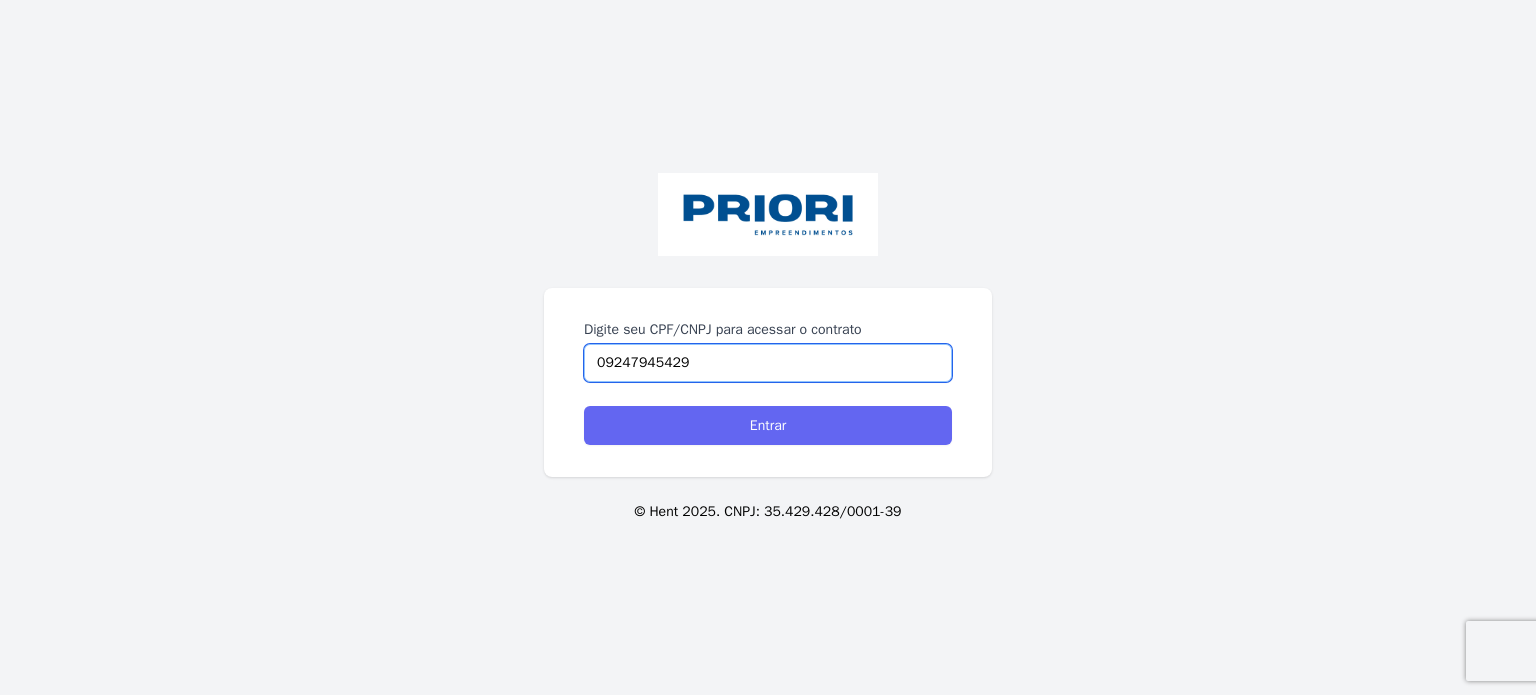 type on "09247945429" 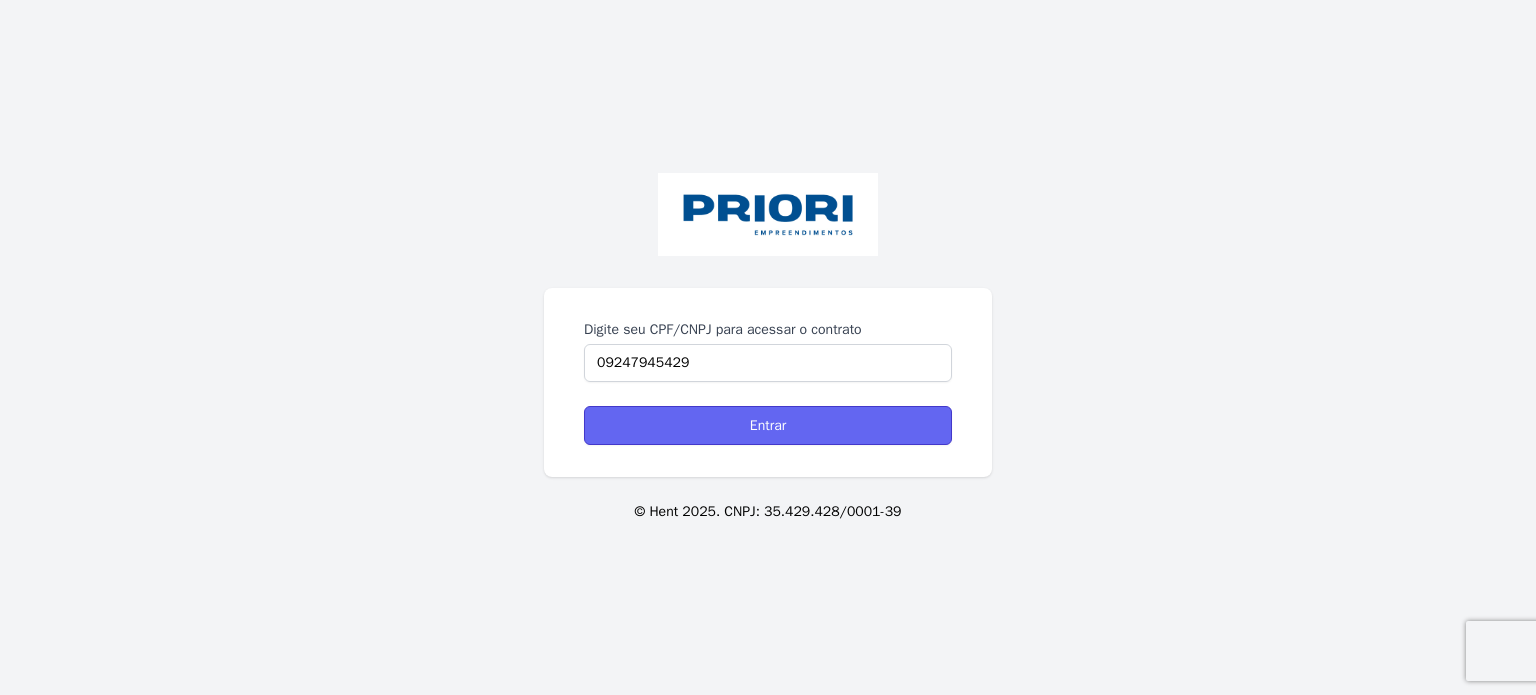 click on "Entrar" at bounding box center (768, 425) 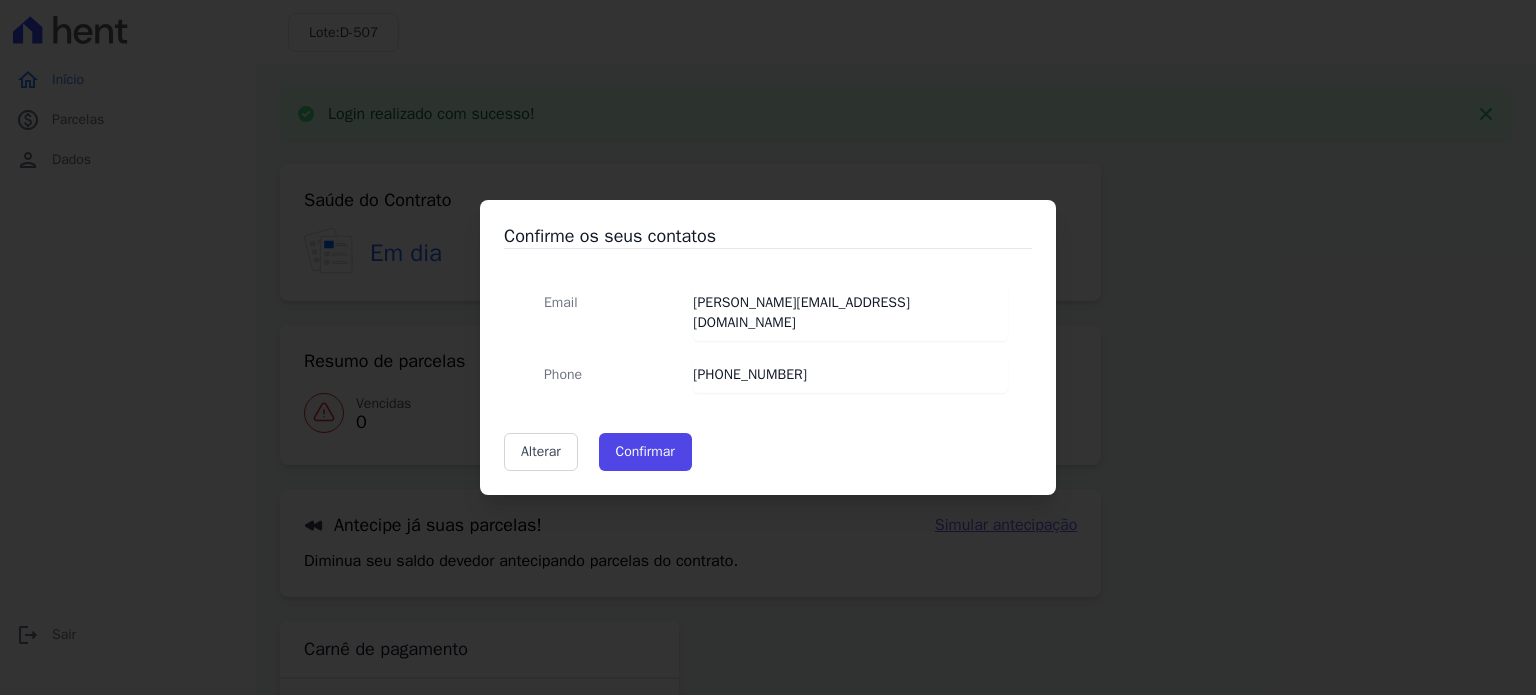 scroll, scrollTop: 0, scrollLeft: 0, axis: both 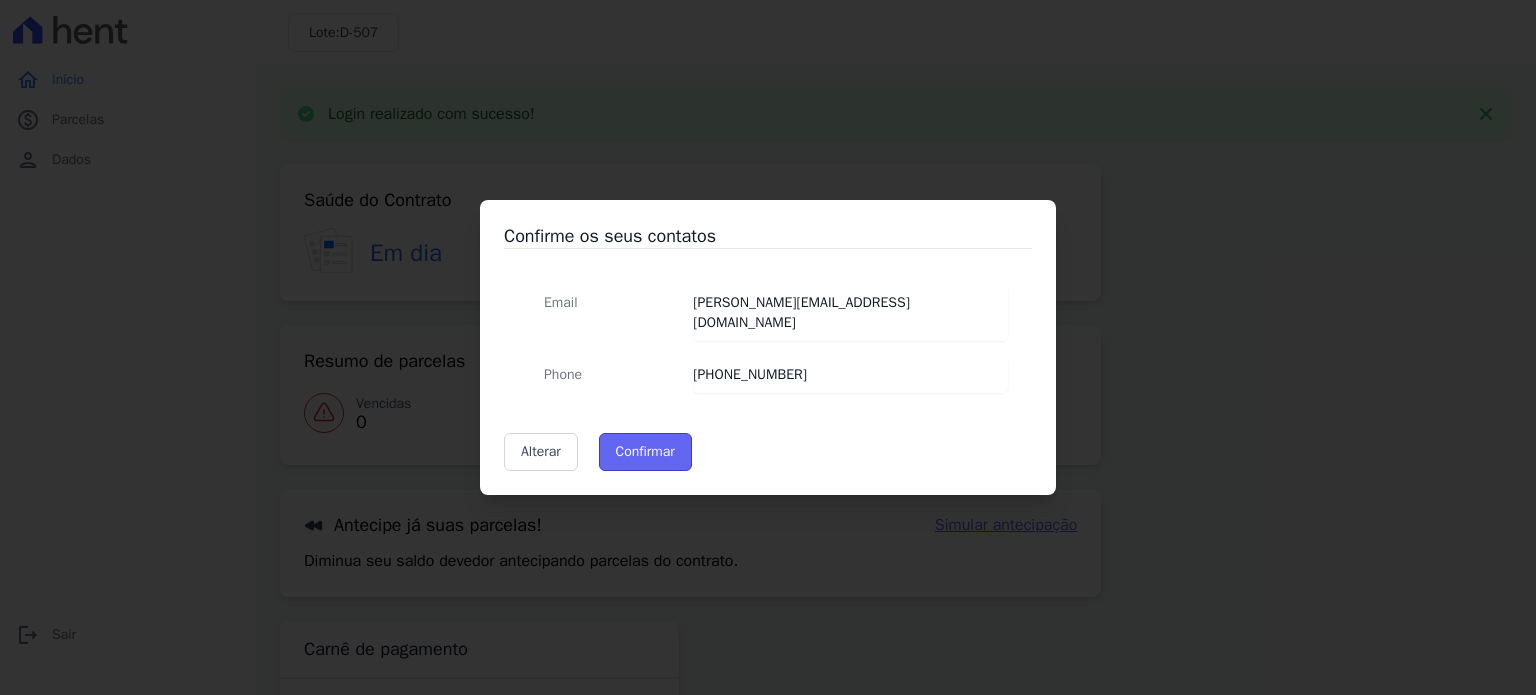 click on "Confirmar" at bounding box center (645, 452) 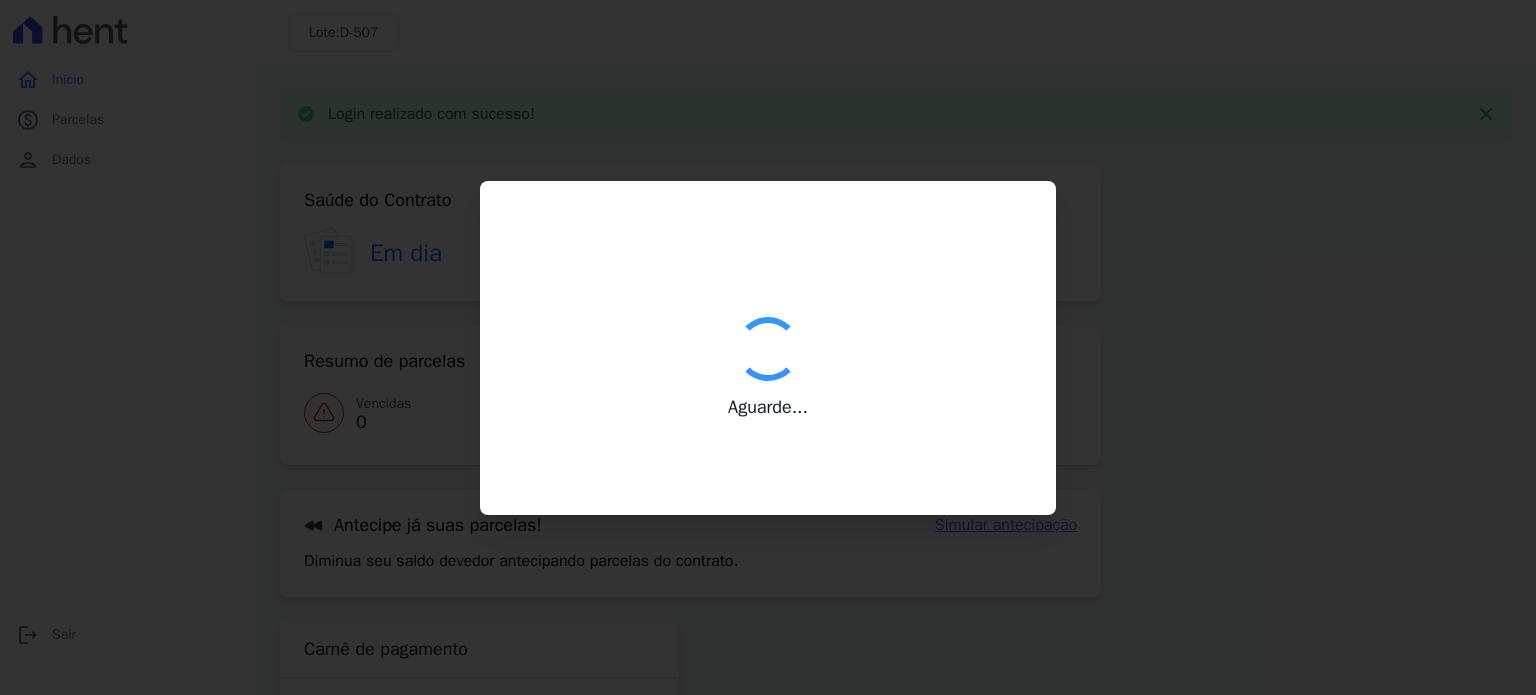 type on "Contatos confirmados com sucesso." 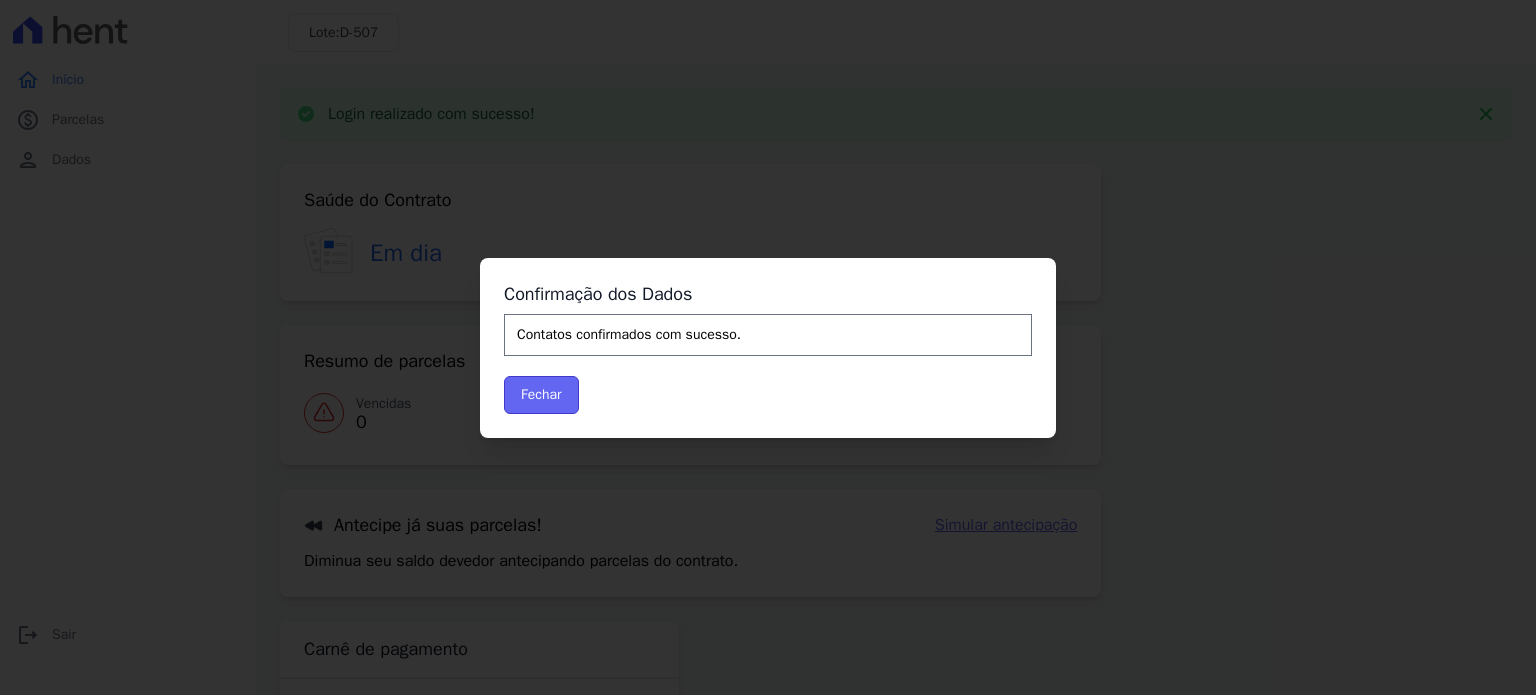 click on "Fechar" at bounding box center [541, 395] 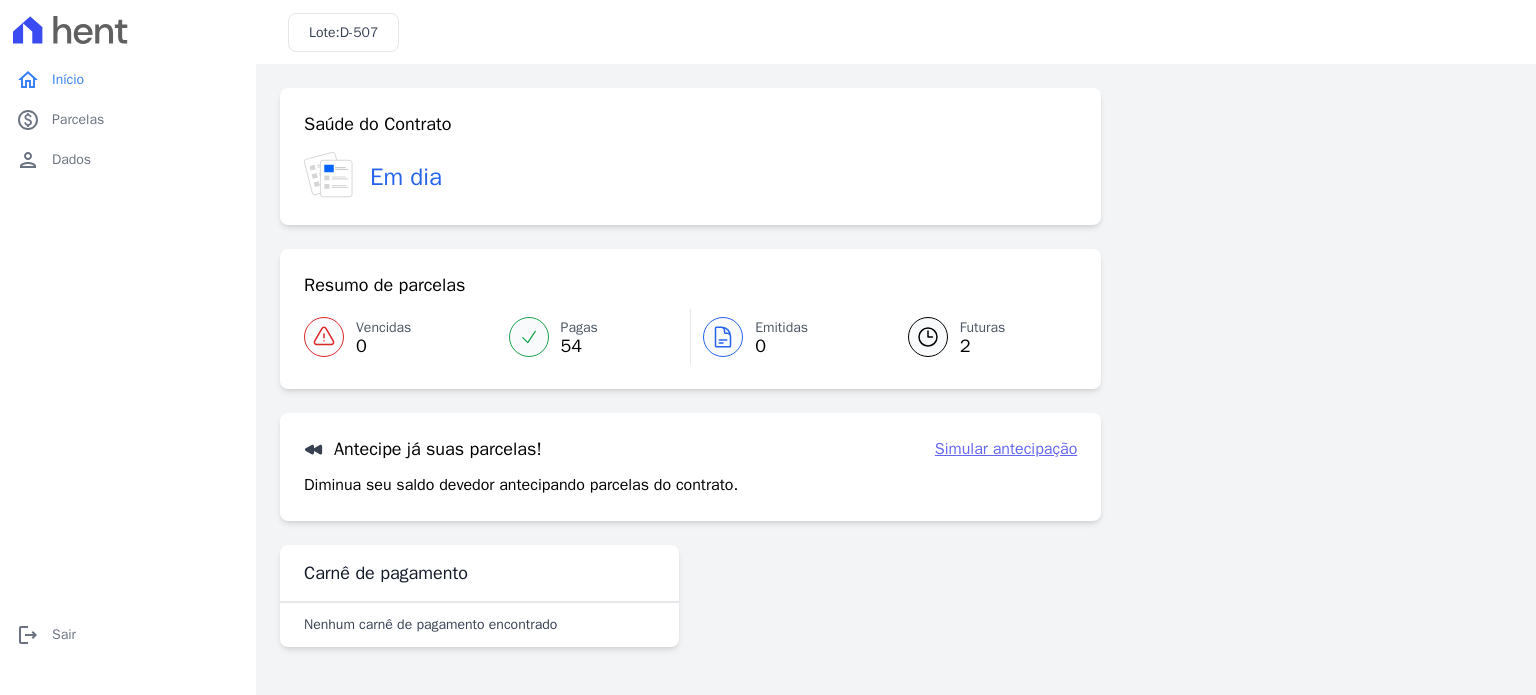 scroll, scrollTop: 0, scrollLeft: 0, axis: both 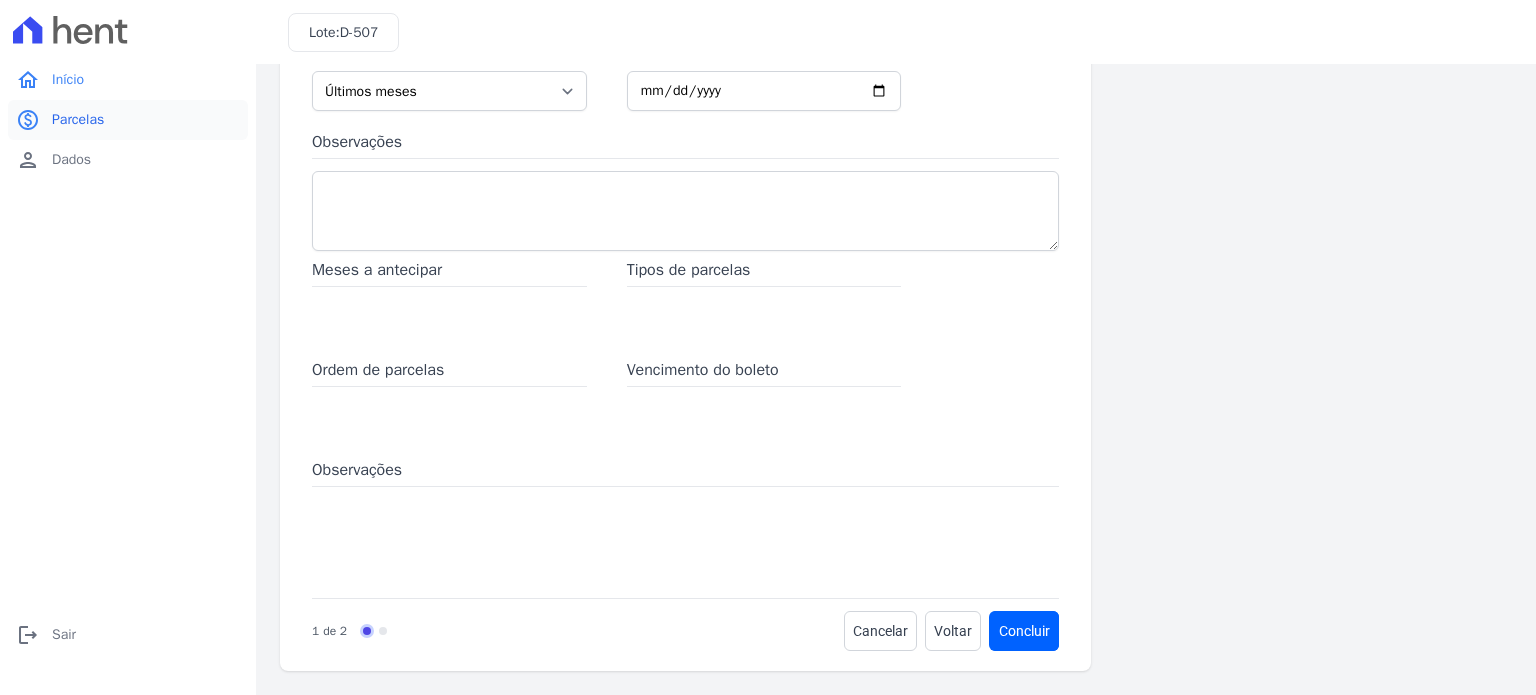 click on "Parcelas" at bounding box center (78, 120) 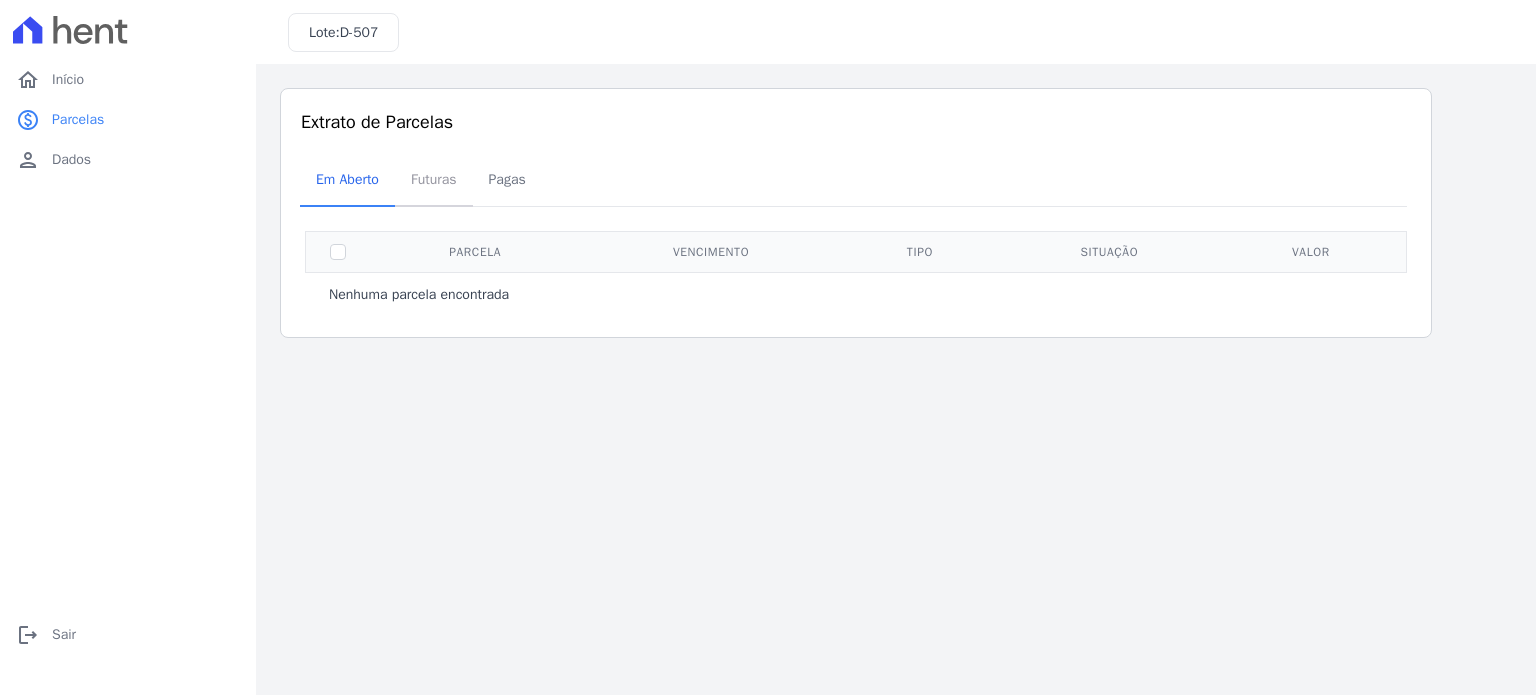 click on "Futuras" at bounding box center [434, 179] 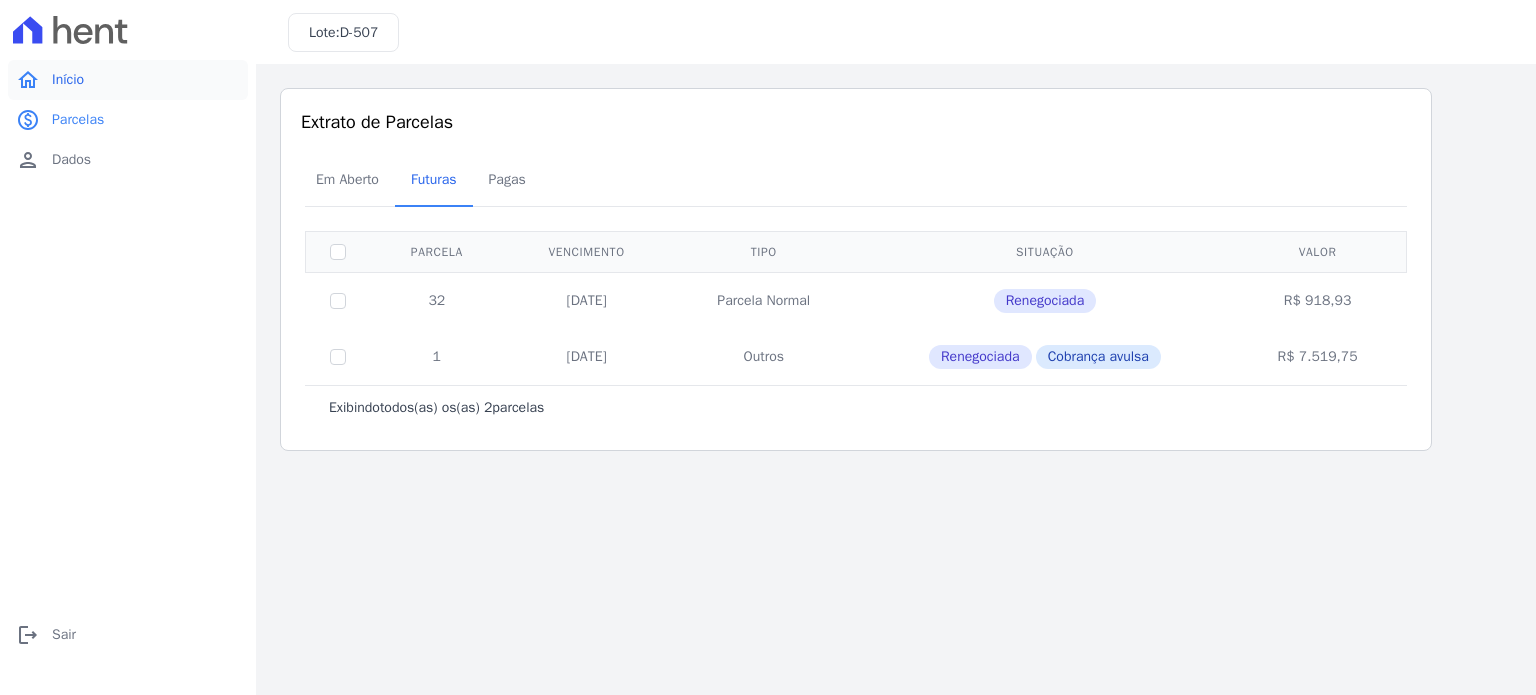 click on "Início" at bounding box center [68, 80] 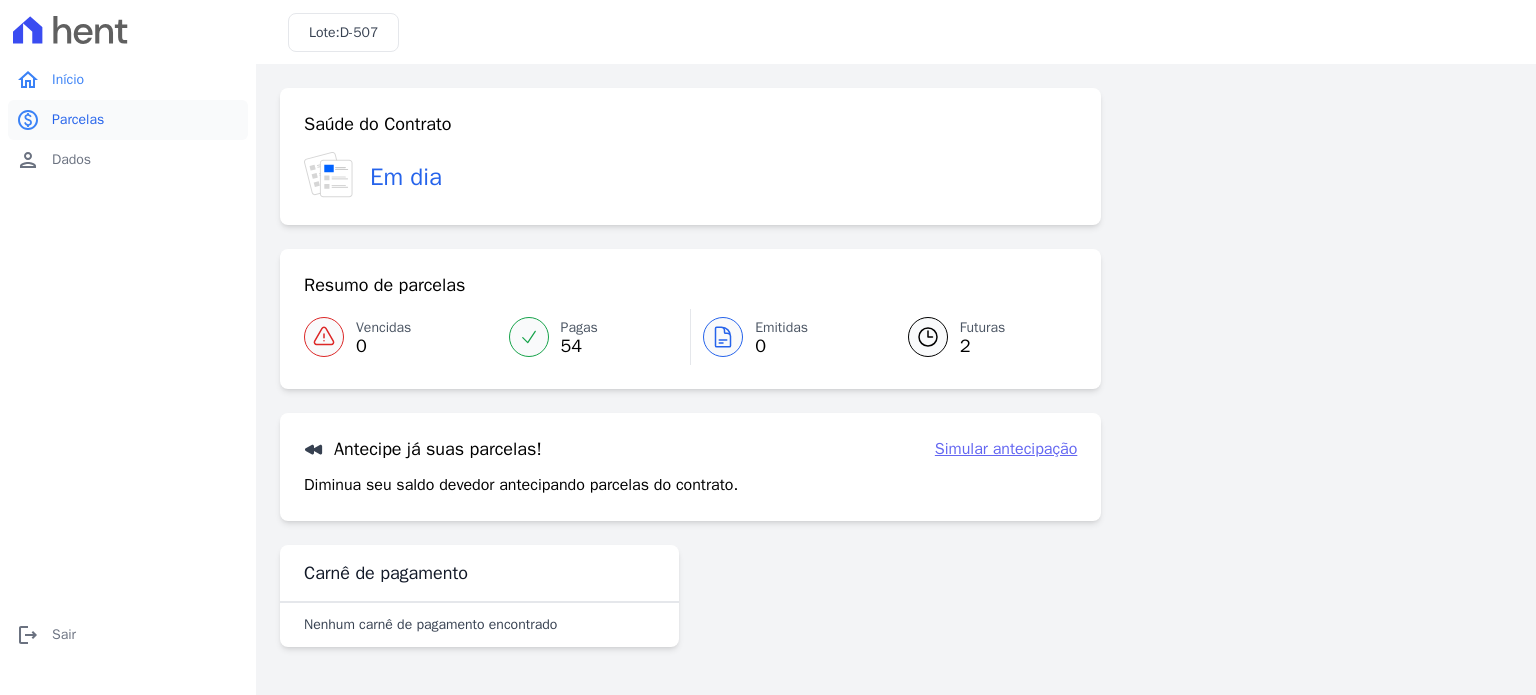 click on "Parcelas" at bounding box center (78, 120) 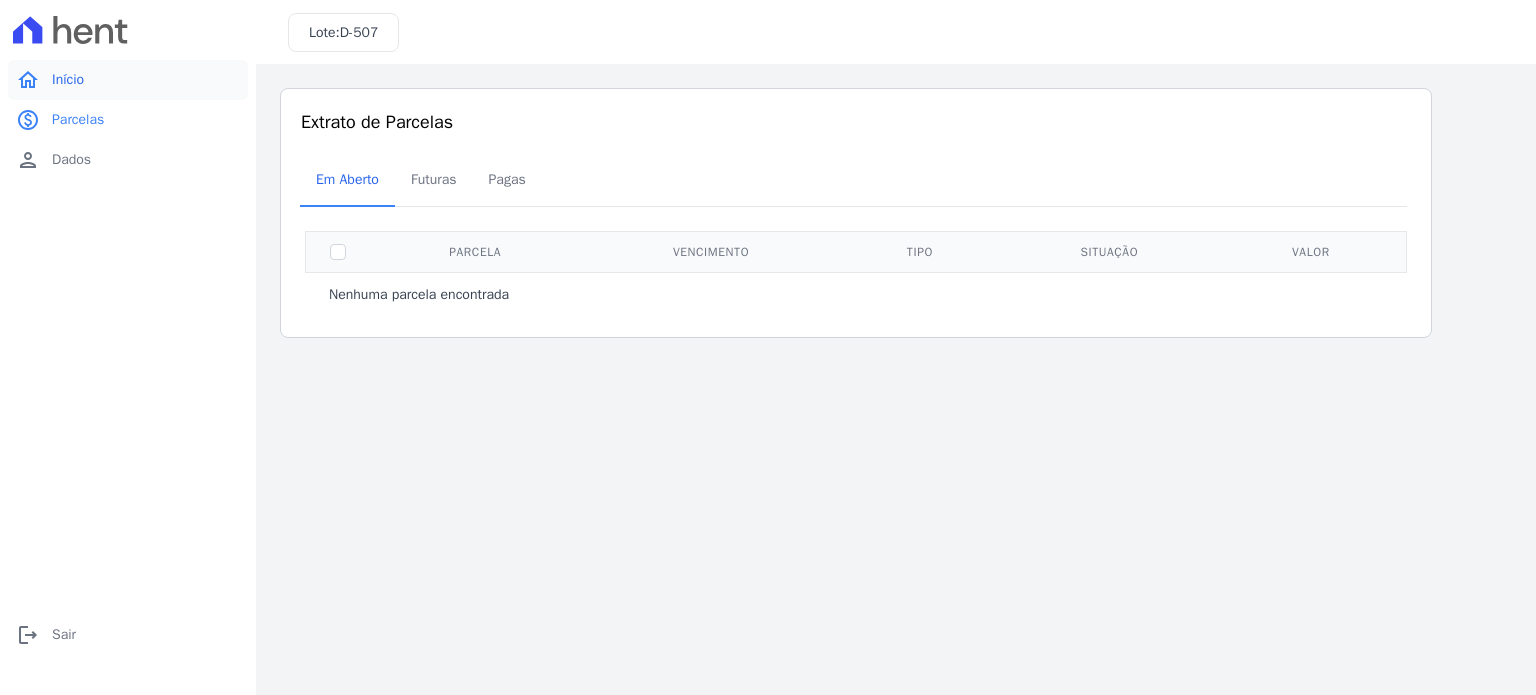 click on "Início" at bounding box center [68, 80] 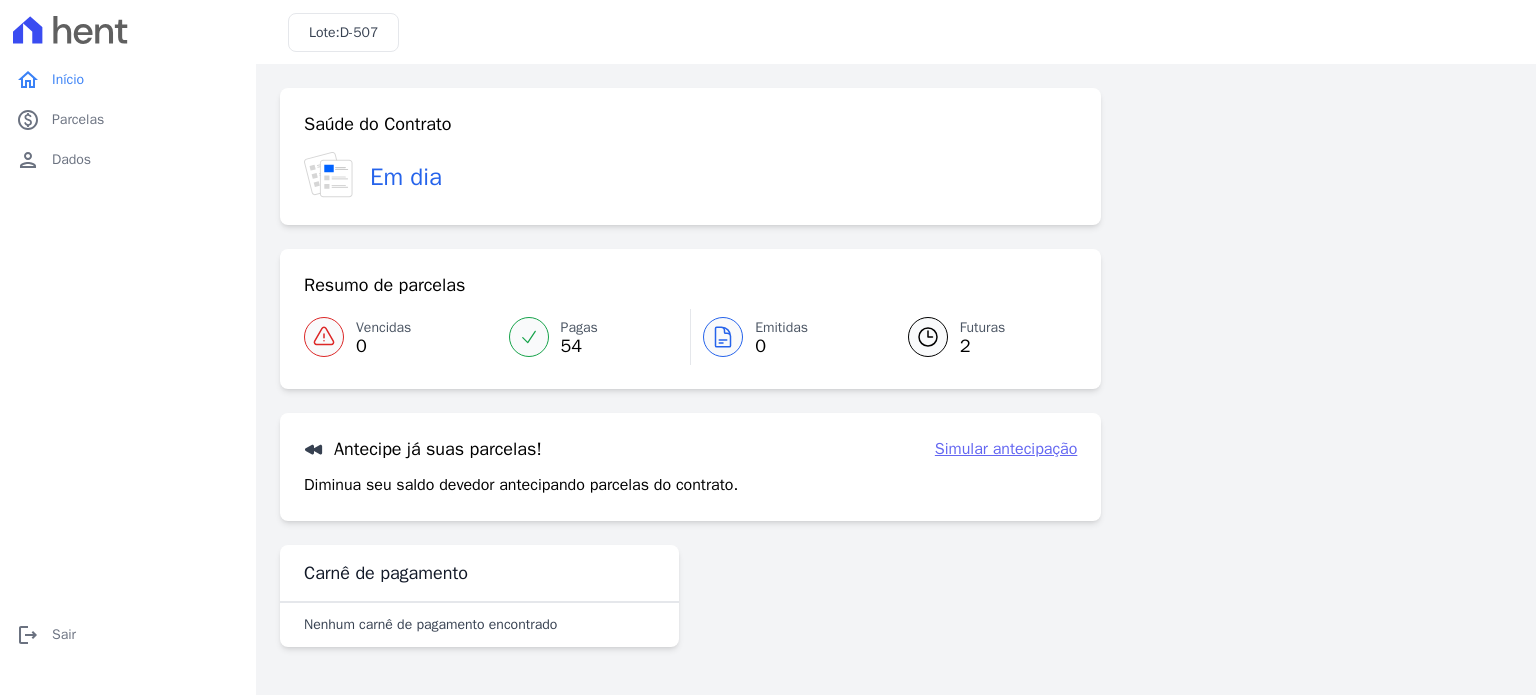 click on "Simular antecipação" at bounding box center (1006, 449) 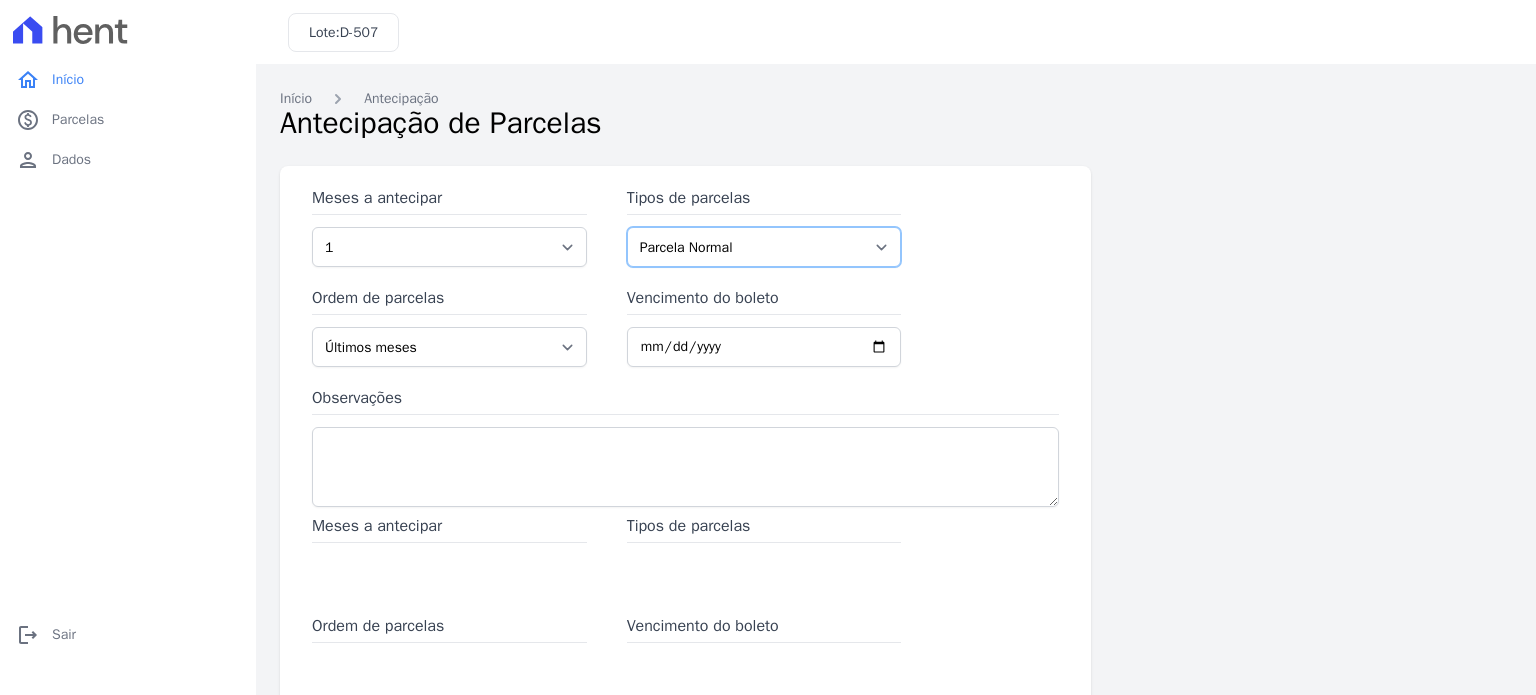 click on "Parcela Normal
Intercalada
Outros
Chaves" at bounding box center [764, 247] 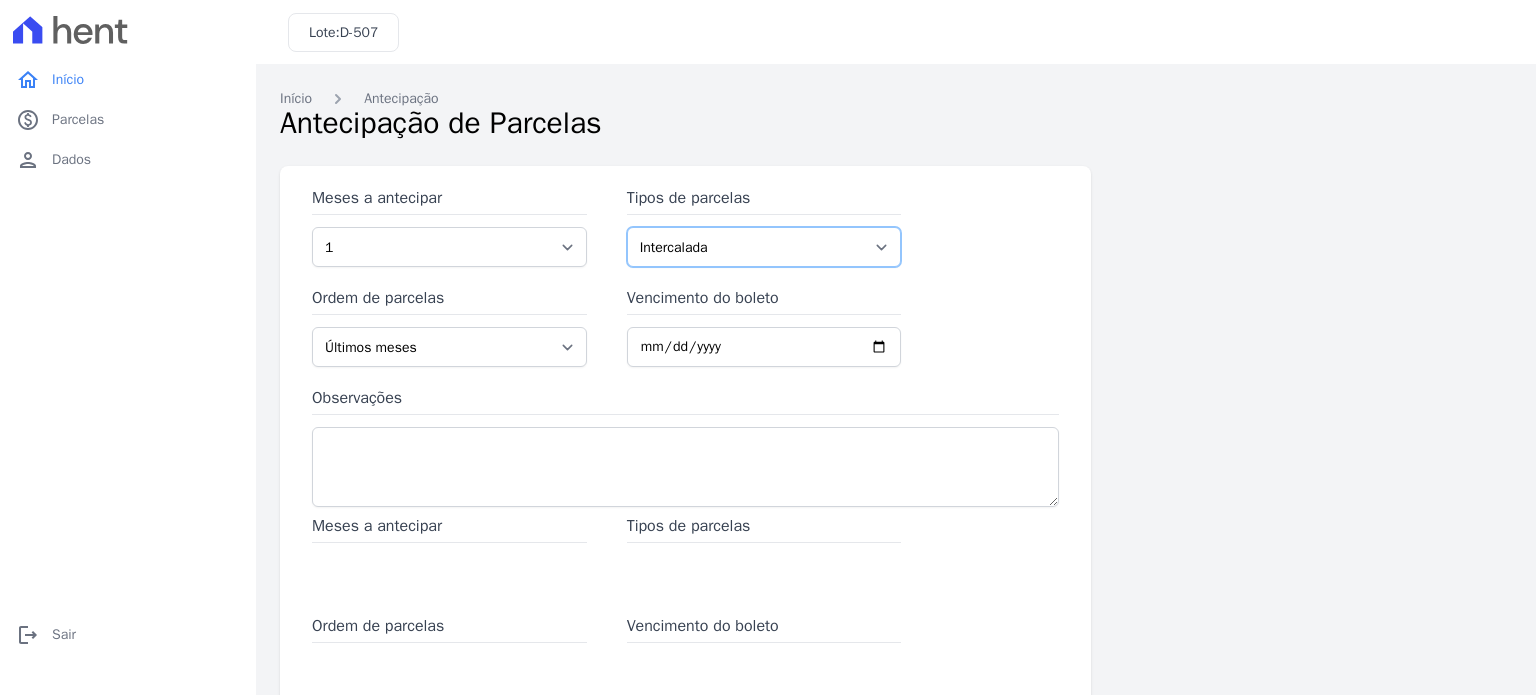 click on "Parcela Normal
Intercalada
Outros
Chaves" at bounding box center (764, 247) 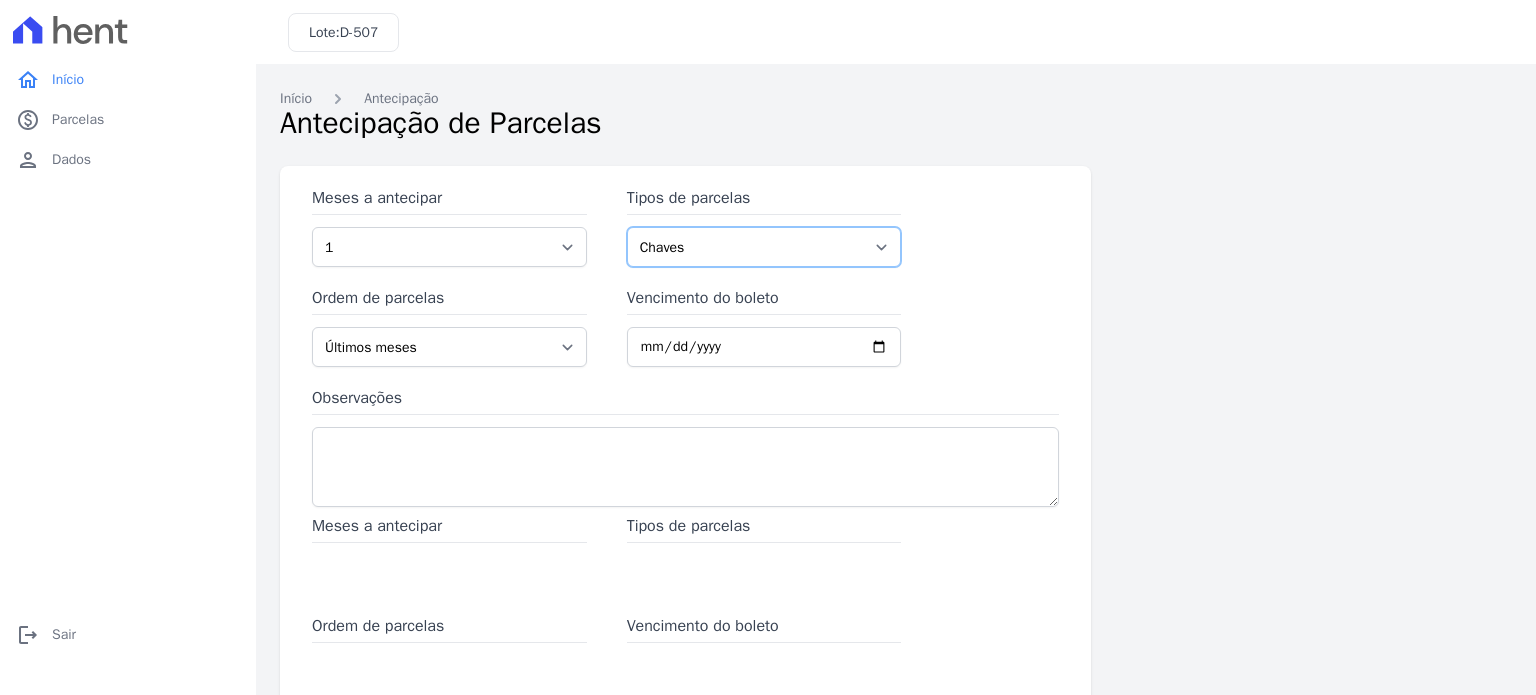 click on "Parcela Normal
Intercalada
Outros
Chaves" at bounding box center [764, 247] 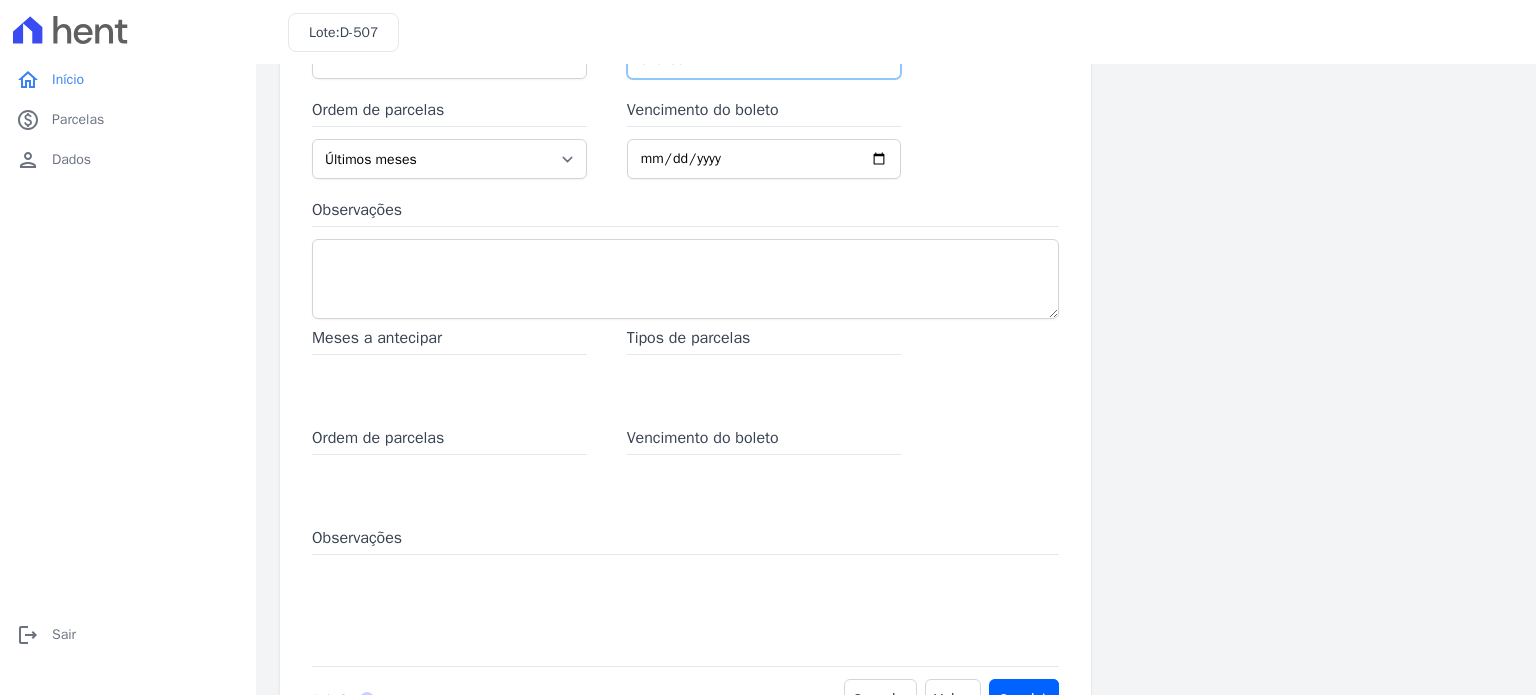 scroll, scrollTop: 256, scrollLeft: 0, axis: vertical 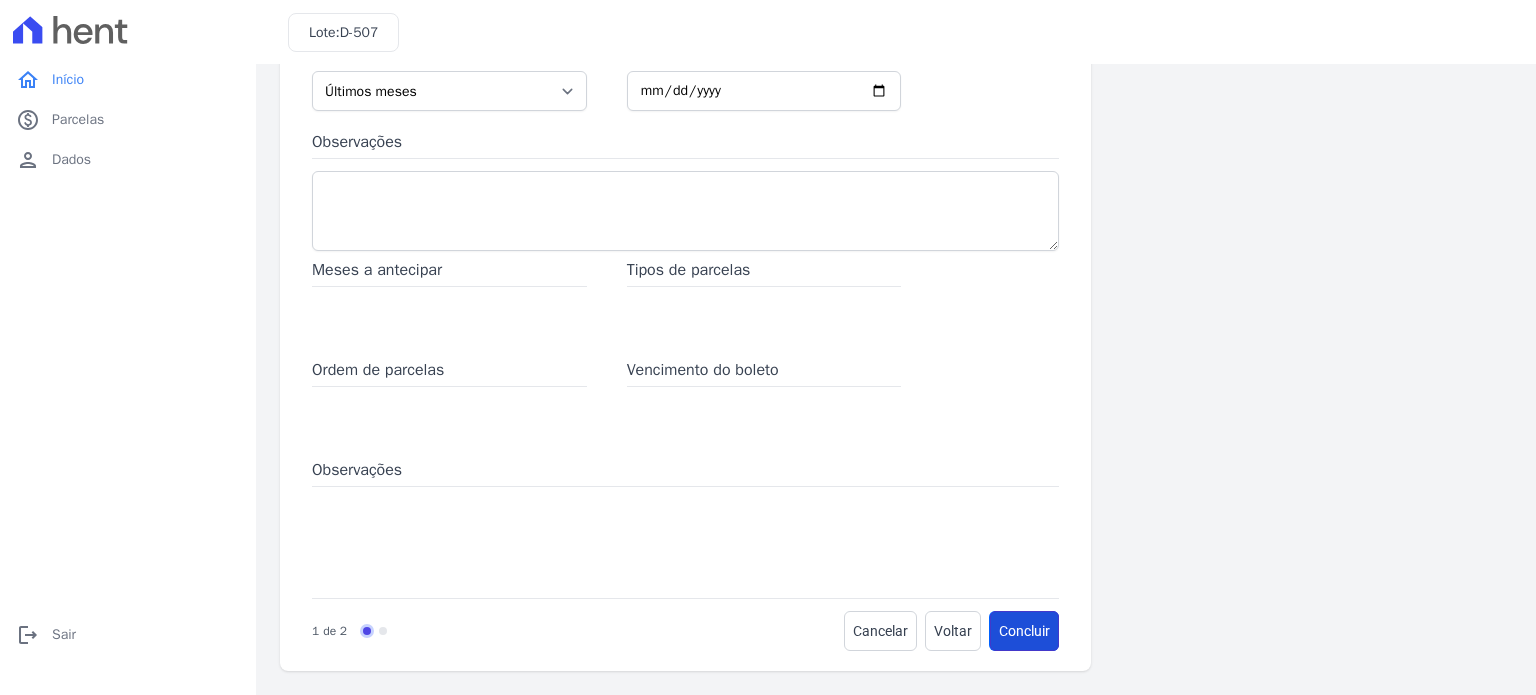 click on "Concluir" at bounding box center (1024, 631) 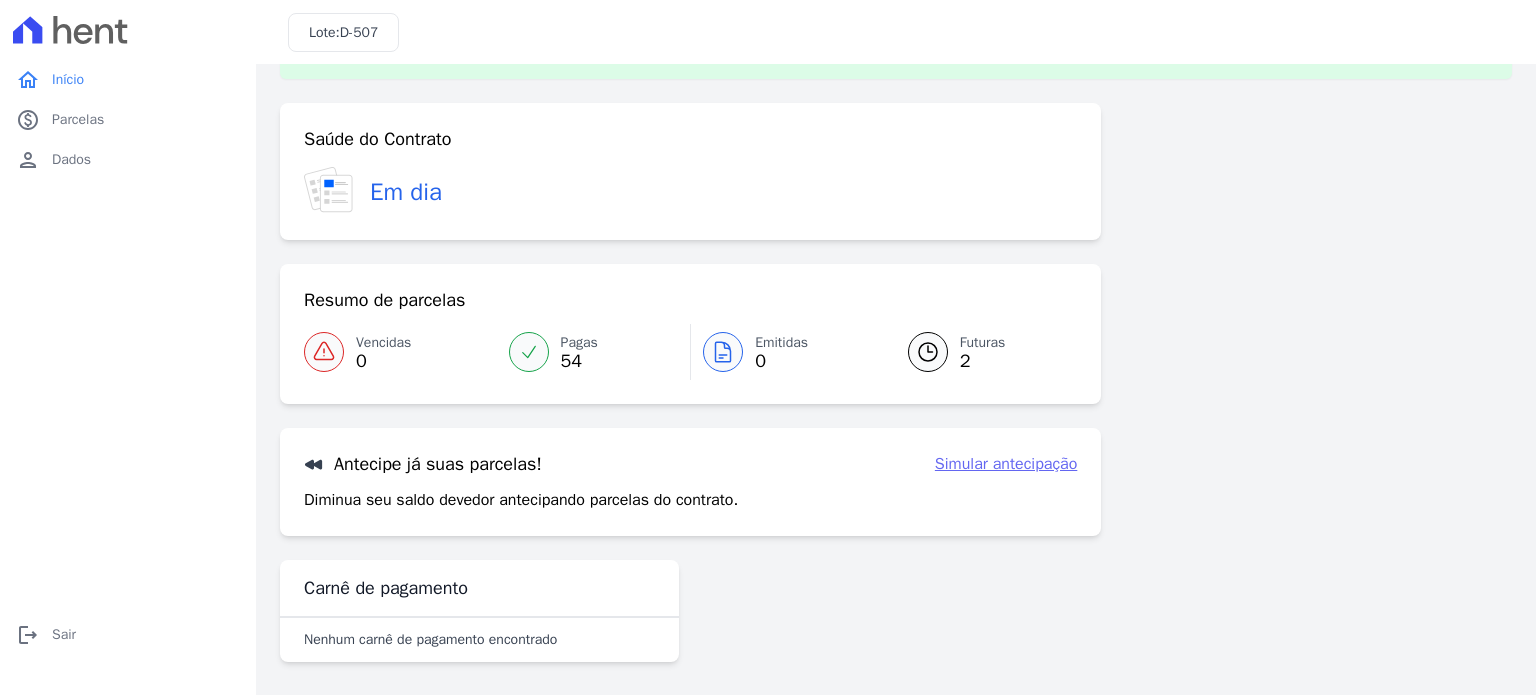 scroll, scrollTop: 67, scrollLeft: 0, axis: vertical 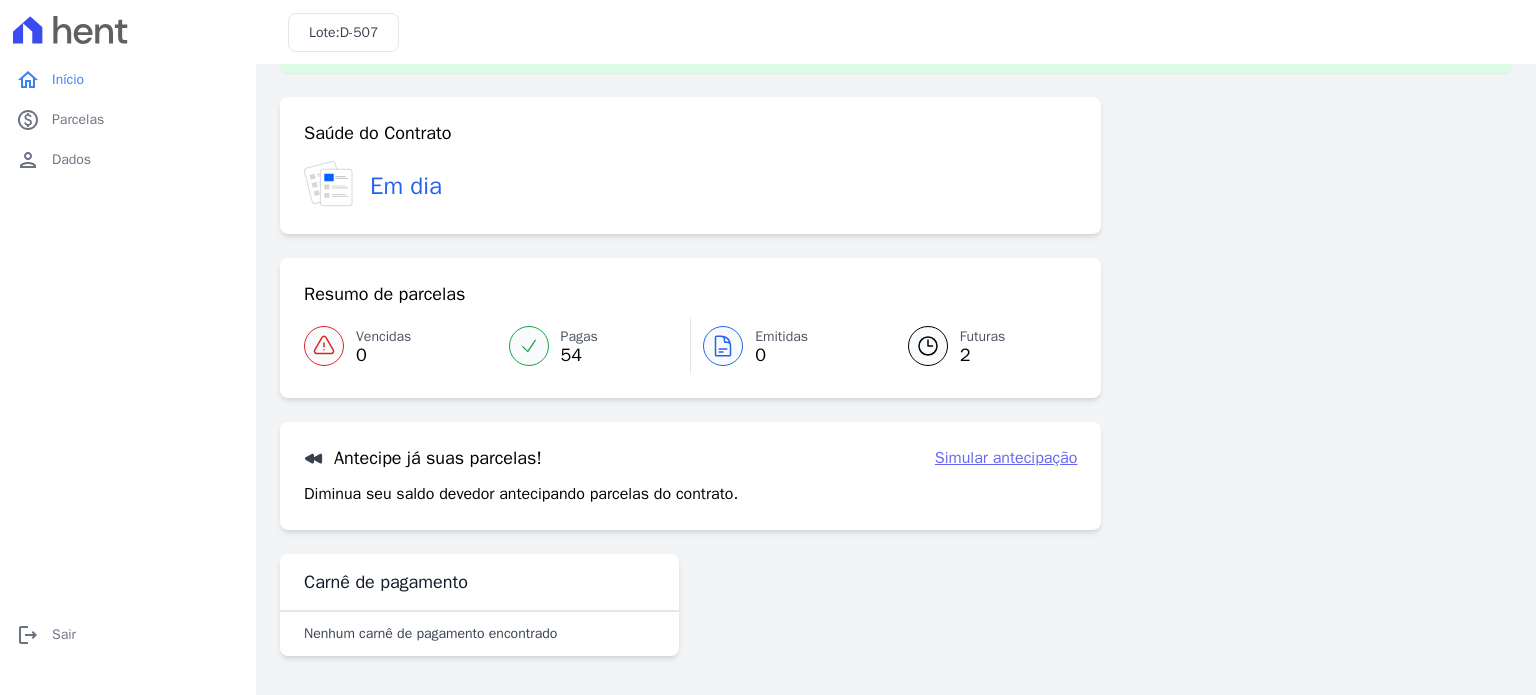 click on "2" at bounding box center [983, 355] 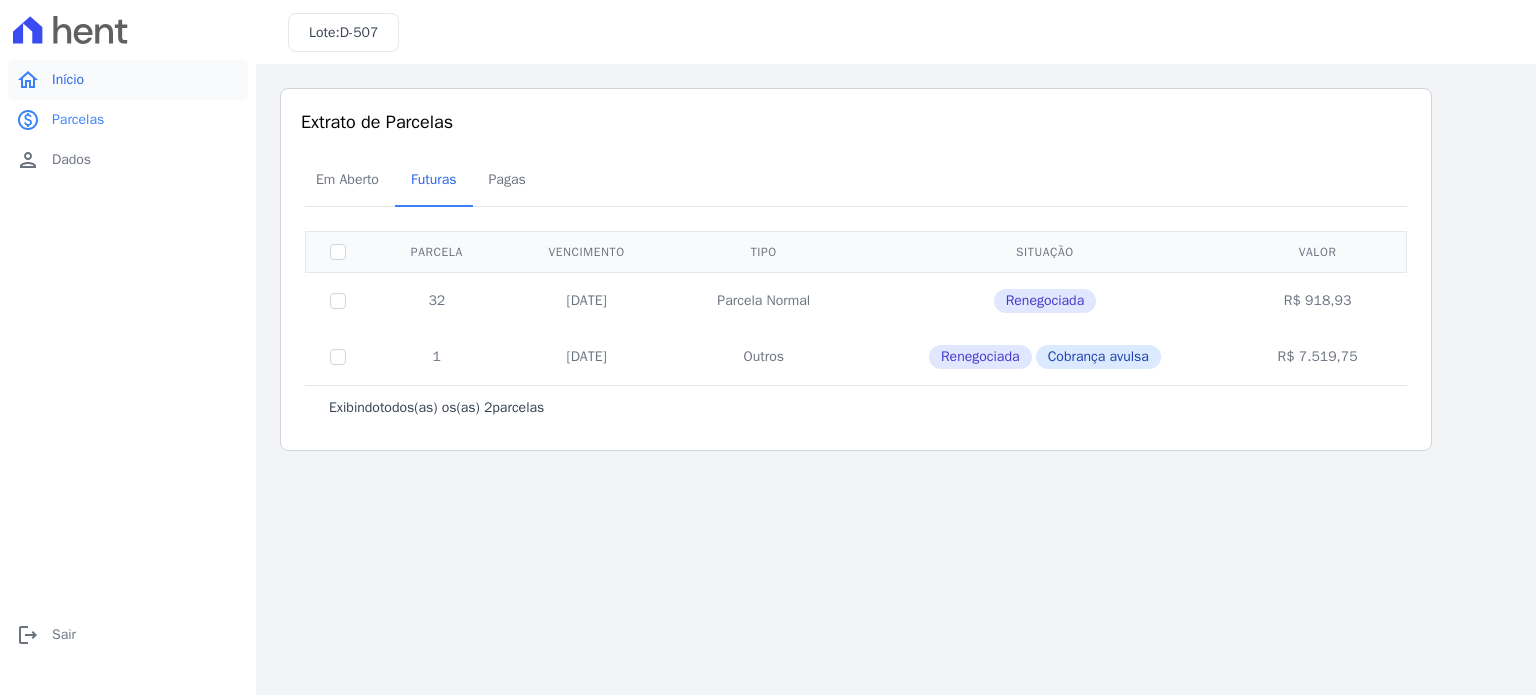 click on "home Início" at bounding box center (128, 80) 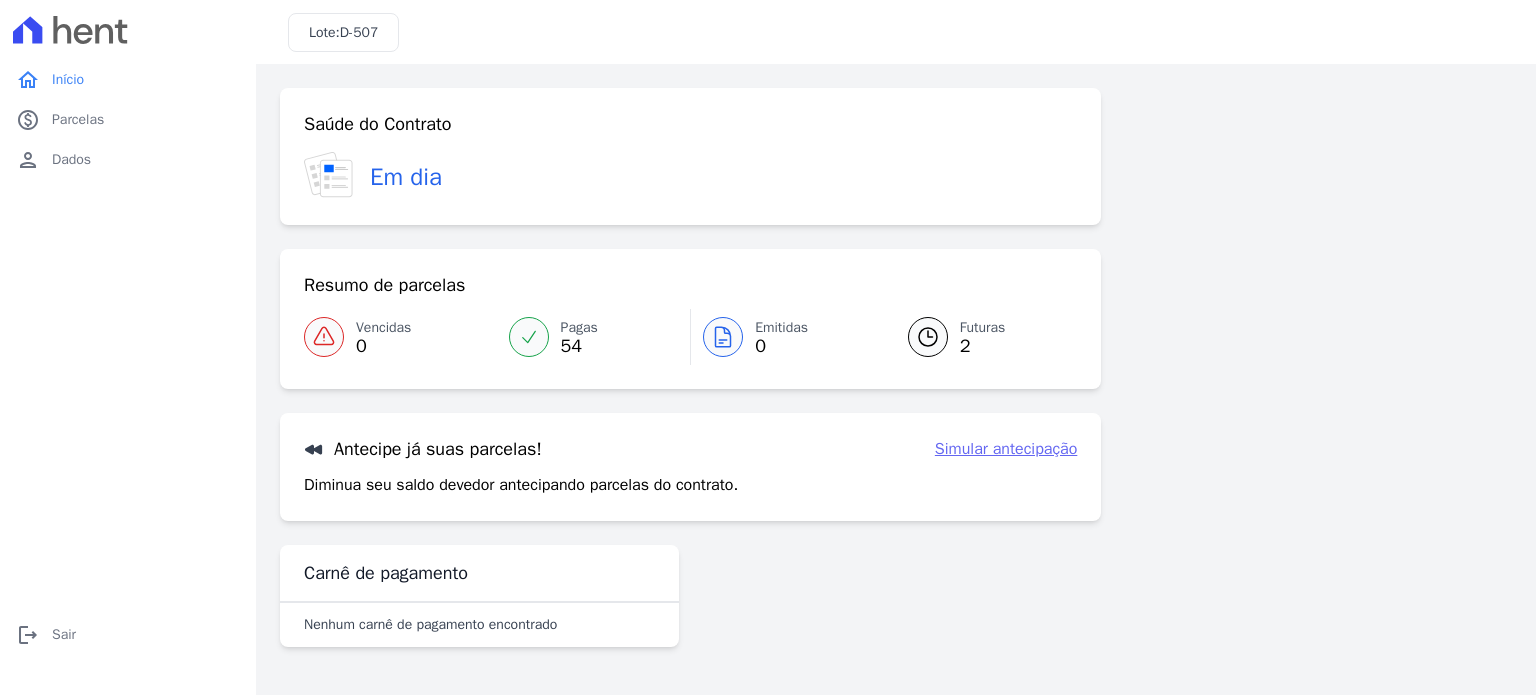 click 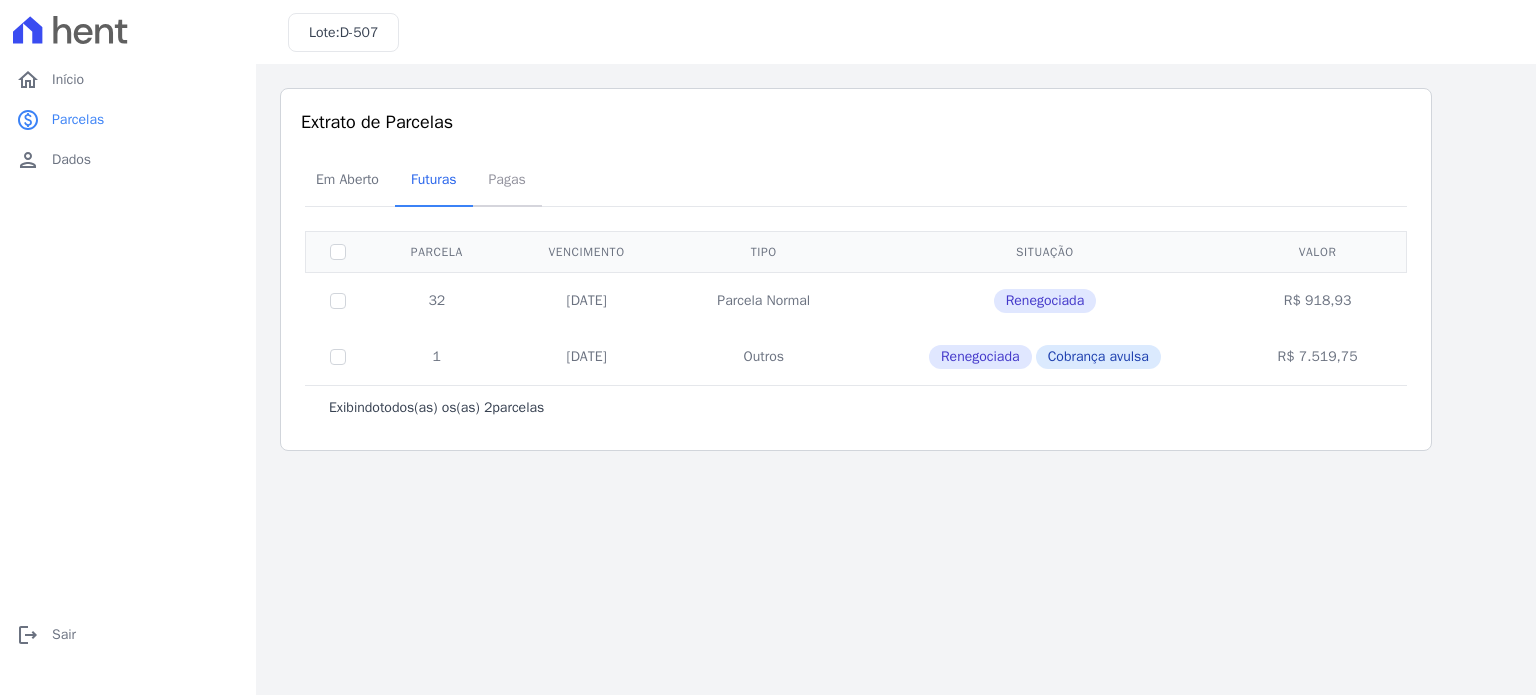 click on "Pagas" at bounding box center [507, 179] 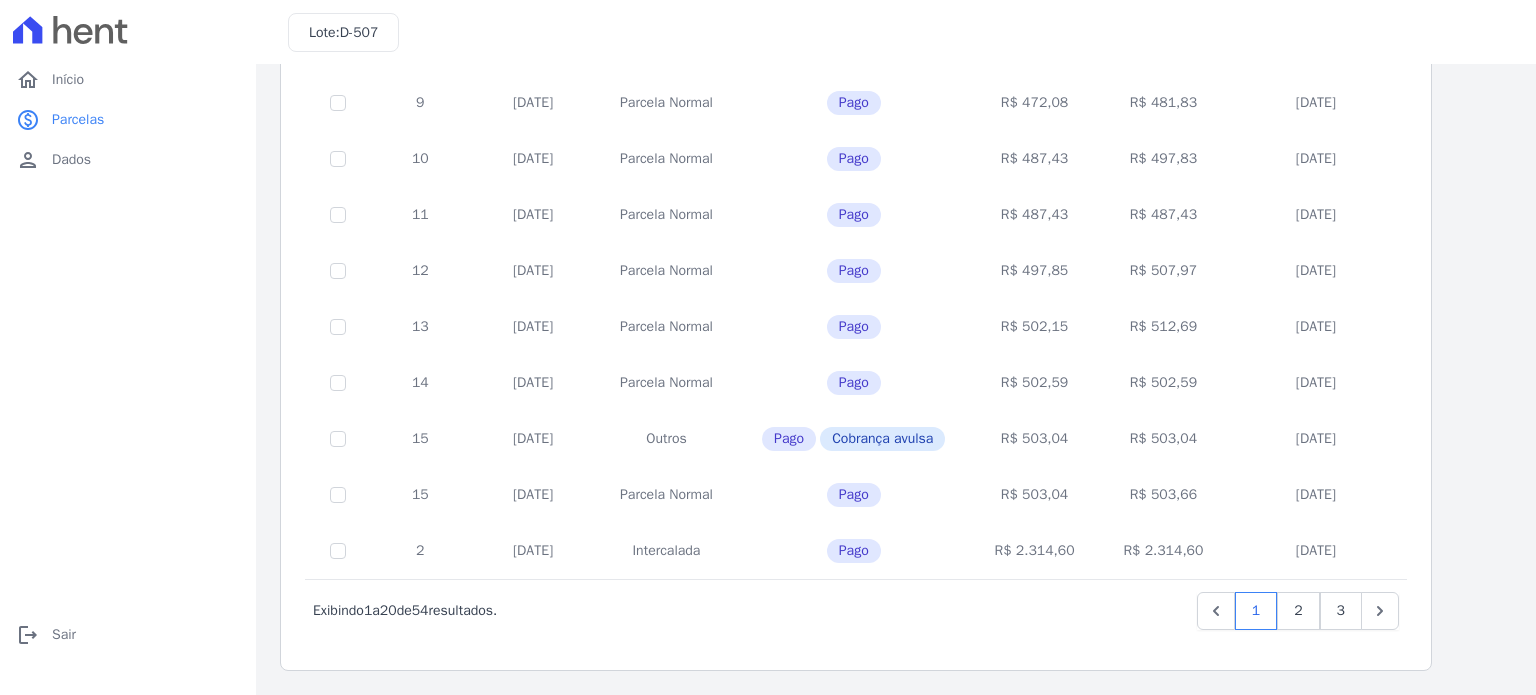 scroll, scrollTop: 827, scrollLeft: 0, axis: vertical 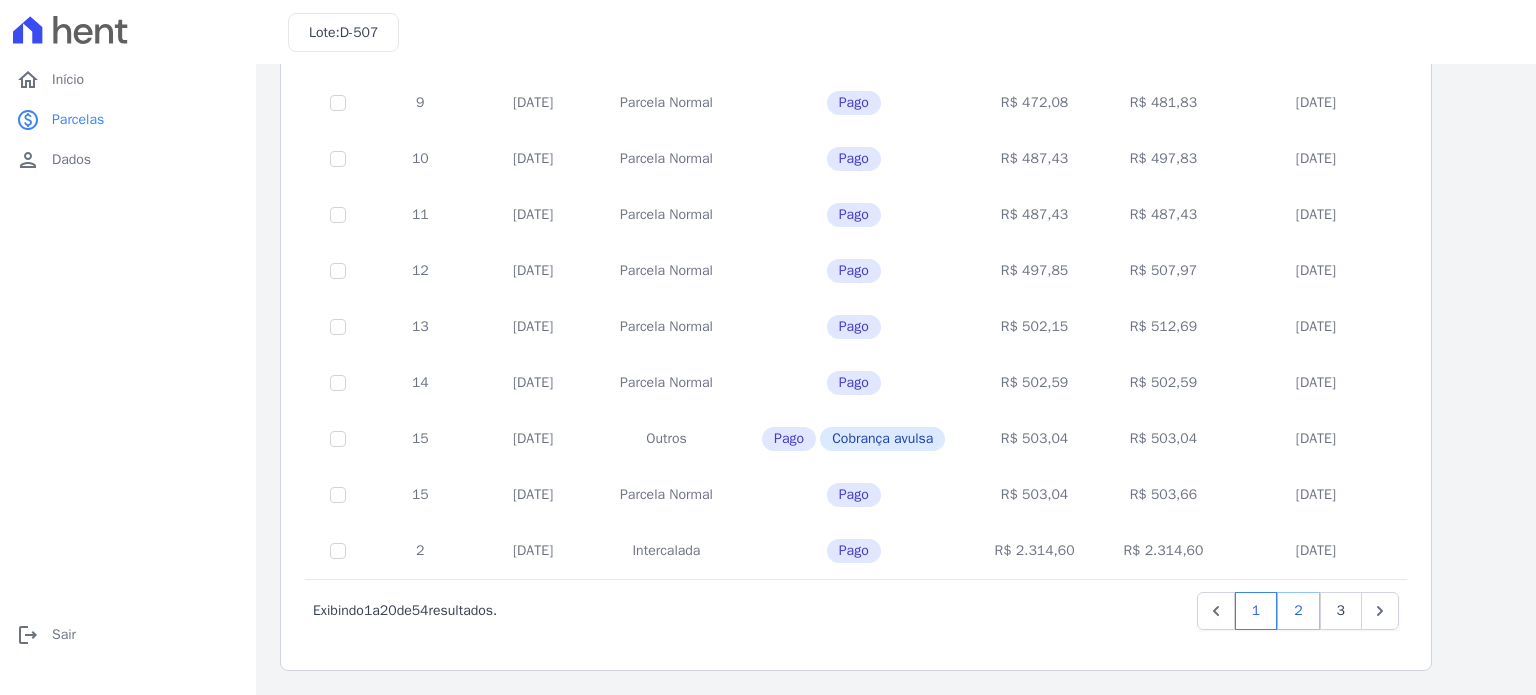 click on "2" at bounding box center [1298, 611] 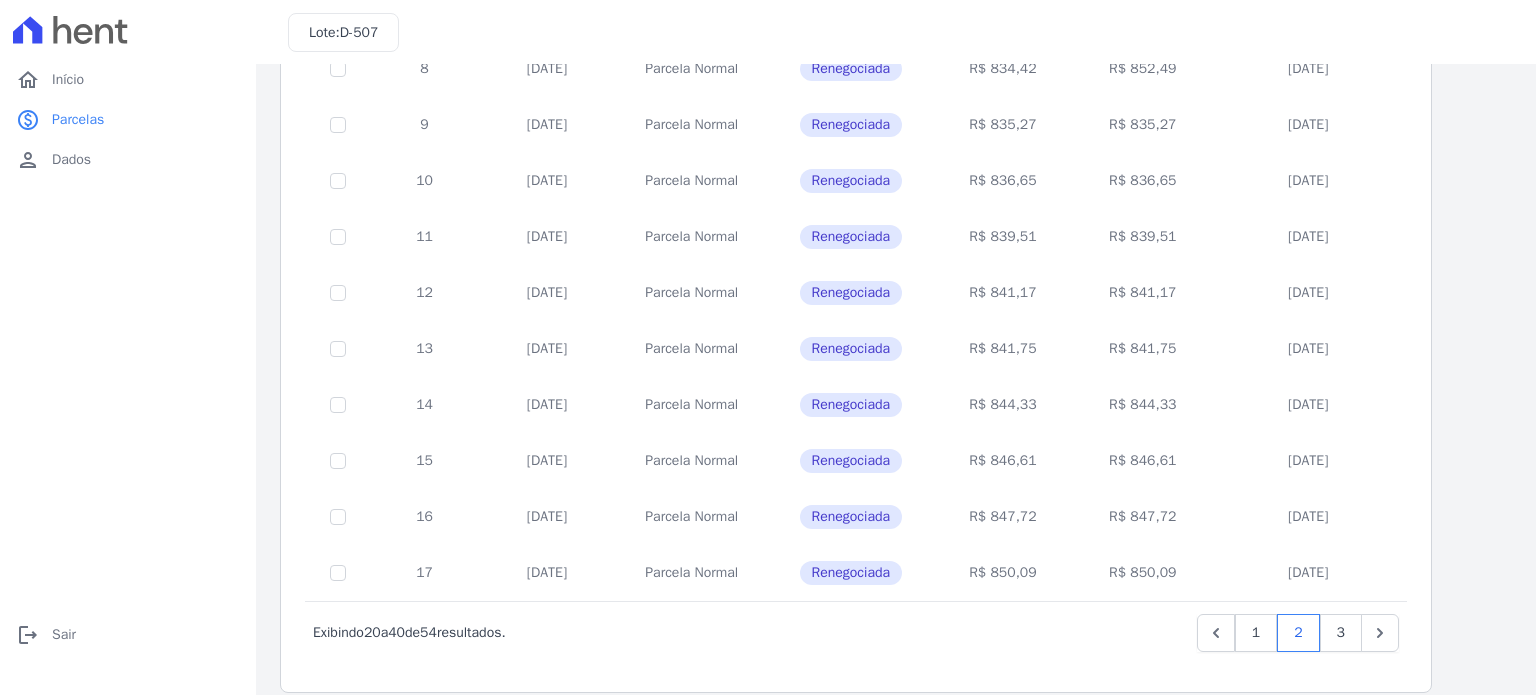 scroll, scrollTop: 811, scrollLeft: 0, axis: vertical 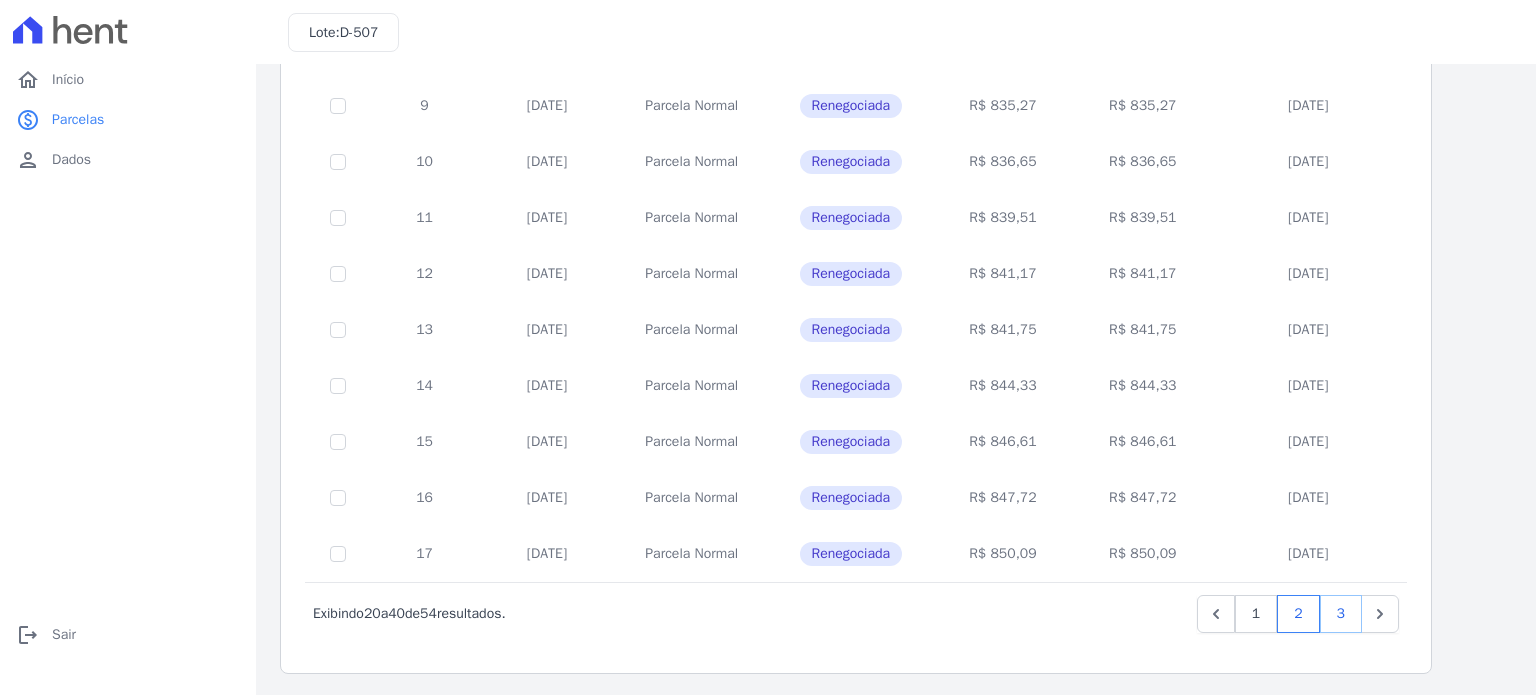click on "3" at bounding box center [1341, 614] 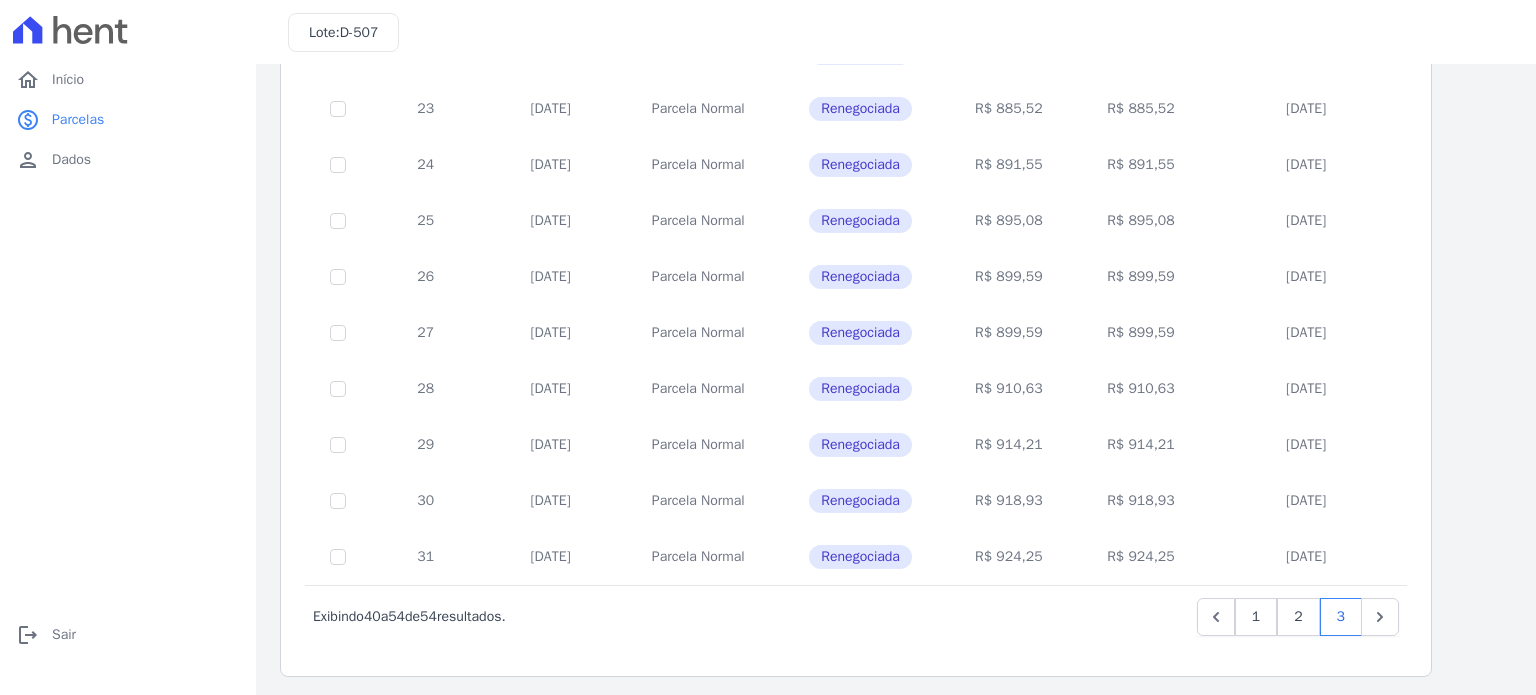 scroll, scrollTop: 475, scrollLeft: 0, axis: vertical 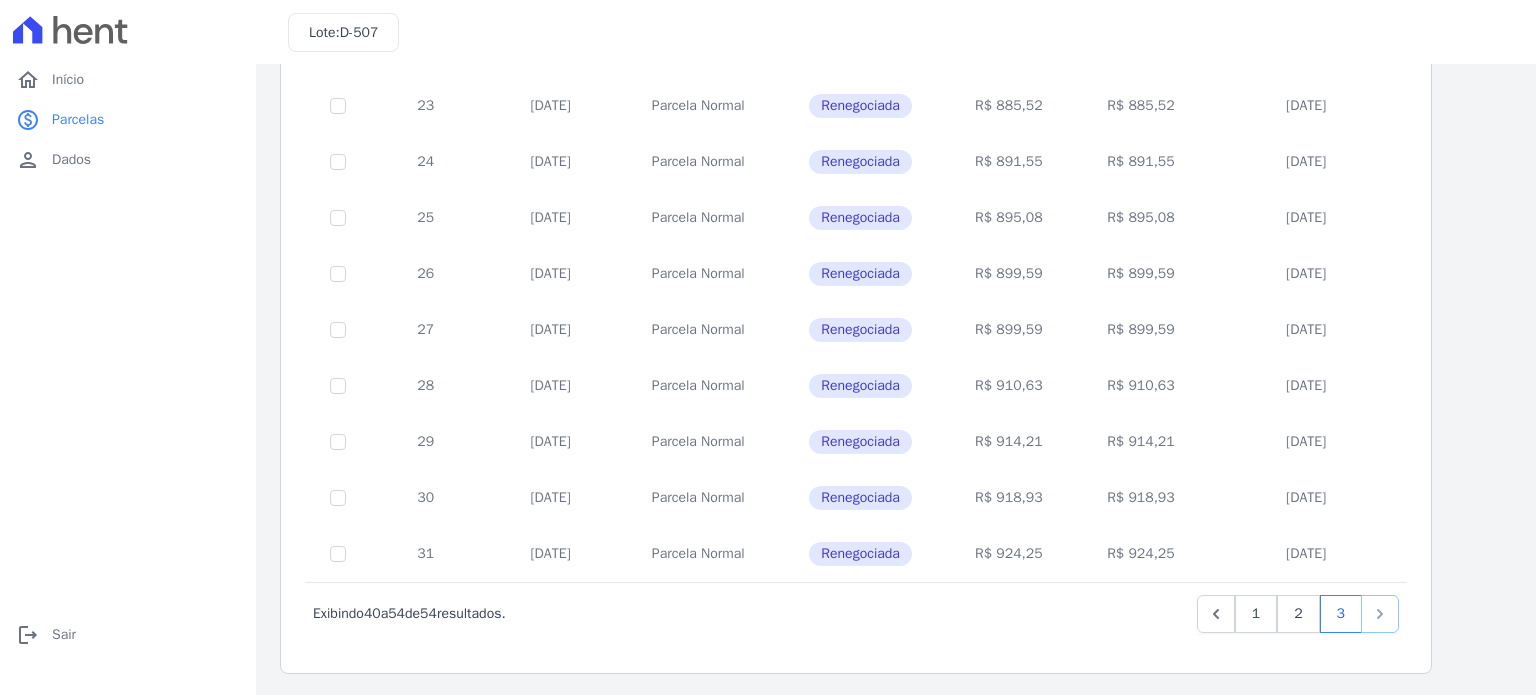 click at bounding box center [1380, 614] 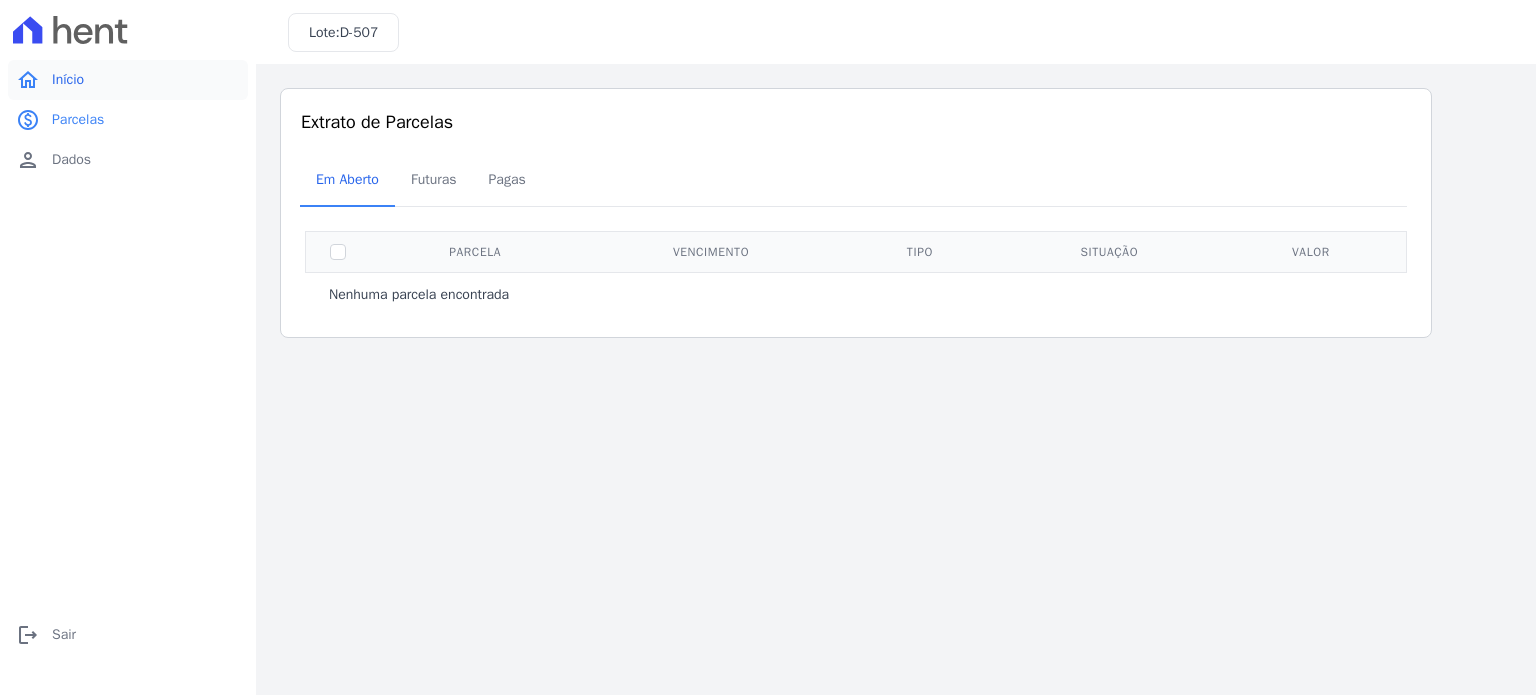 click on "Início" at bounding box center [68, 80] 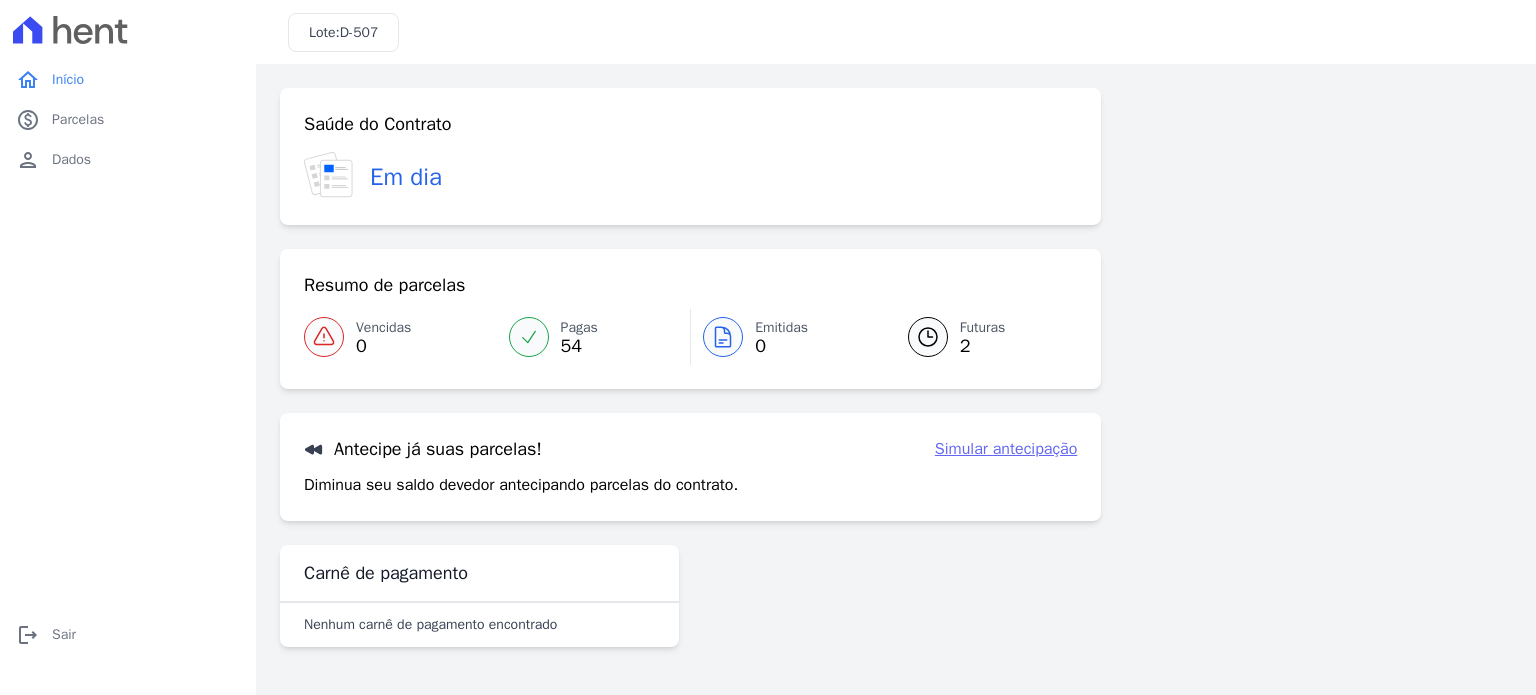 click on "Futuras" at bounding box center [983, 327] 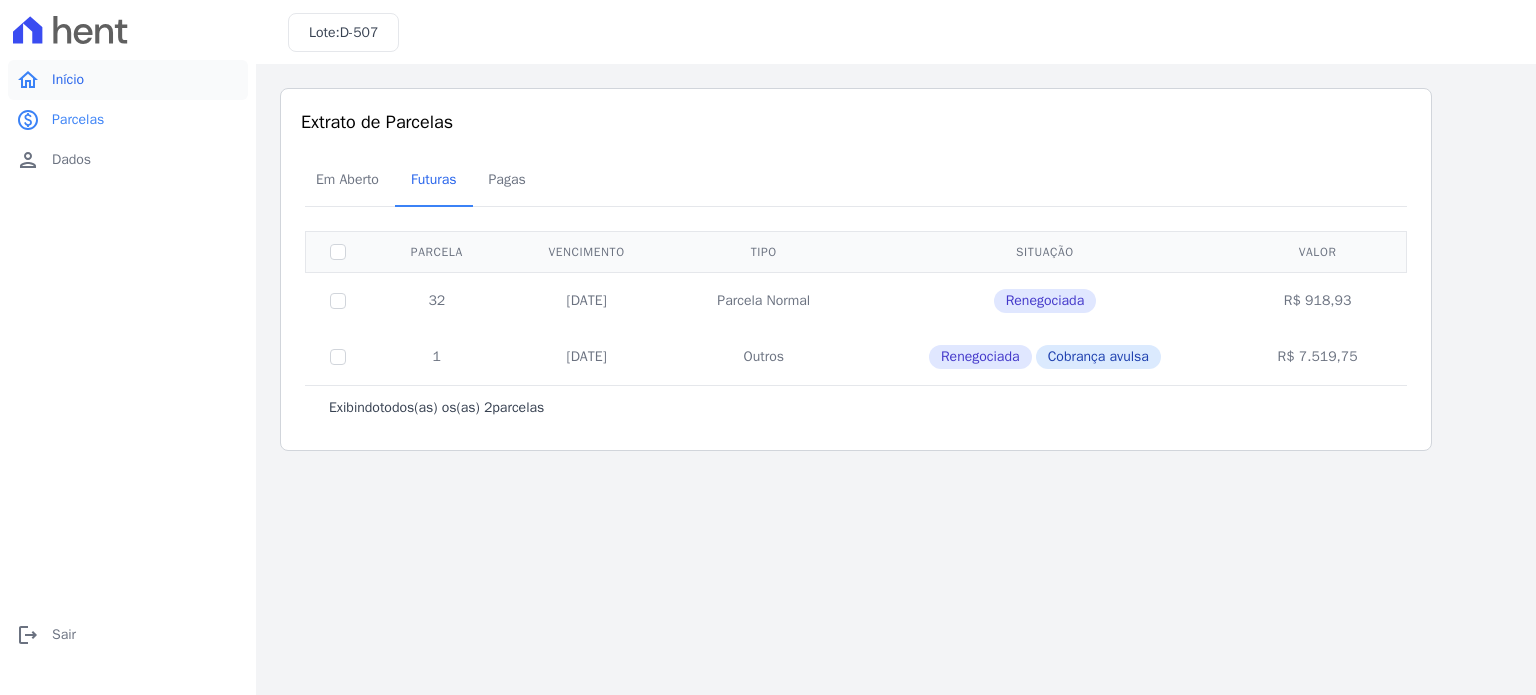 click on "home Início" at bounding box center (128, 80) 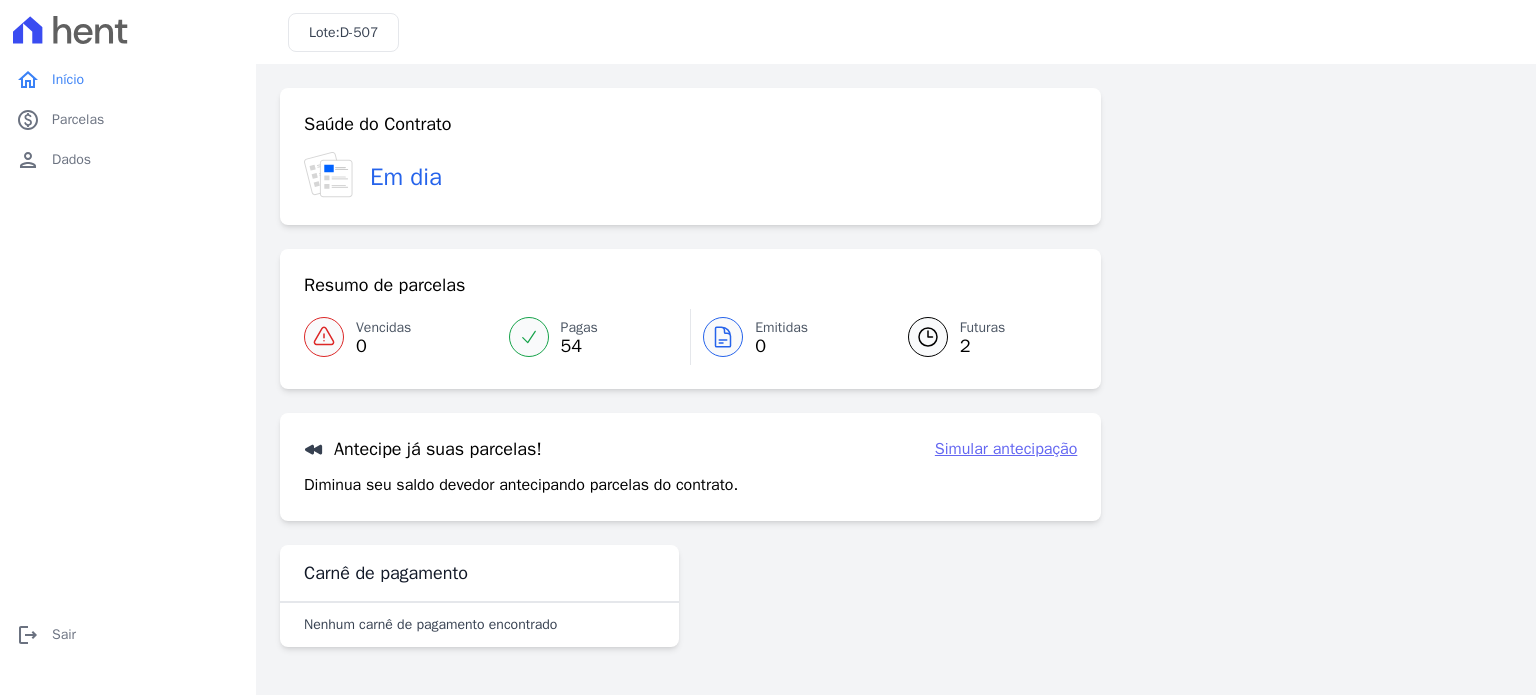 click at bounding box center (529, 337) 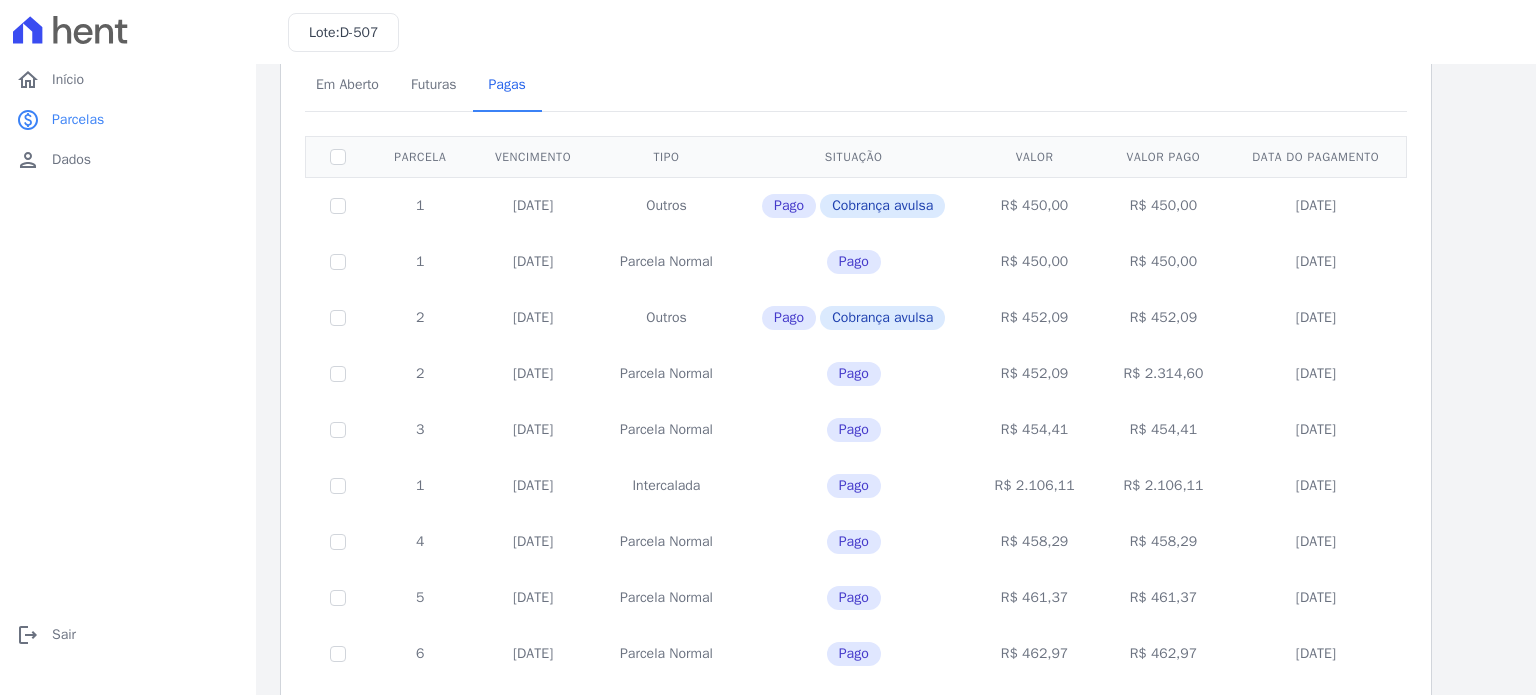 scroll, scrollTop: 100, scrollLeft: 0, axis: vertical 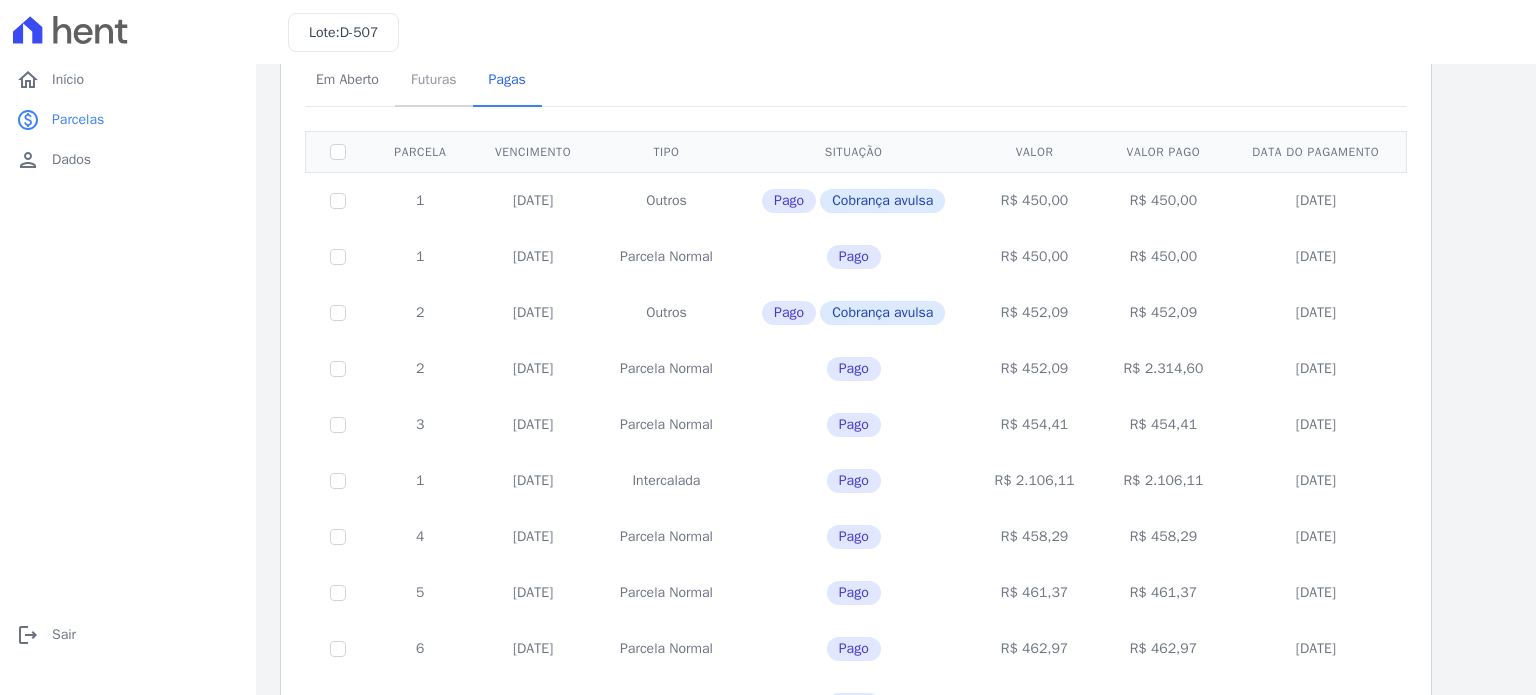 click on "Futuras" at bounding box center (434, 79) 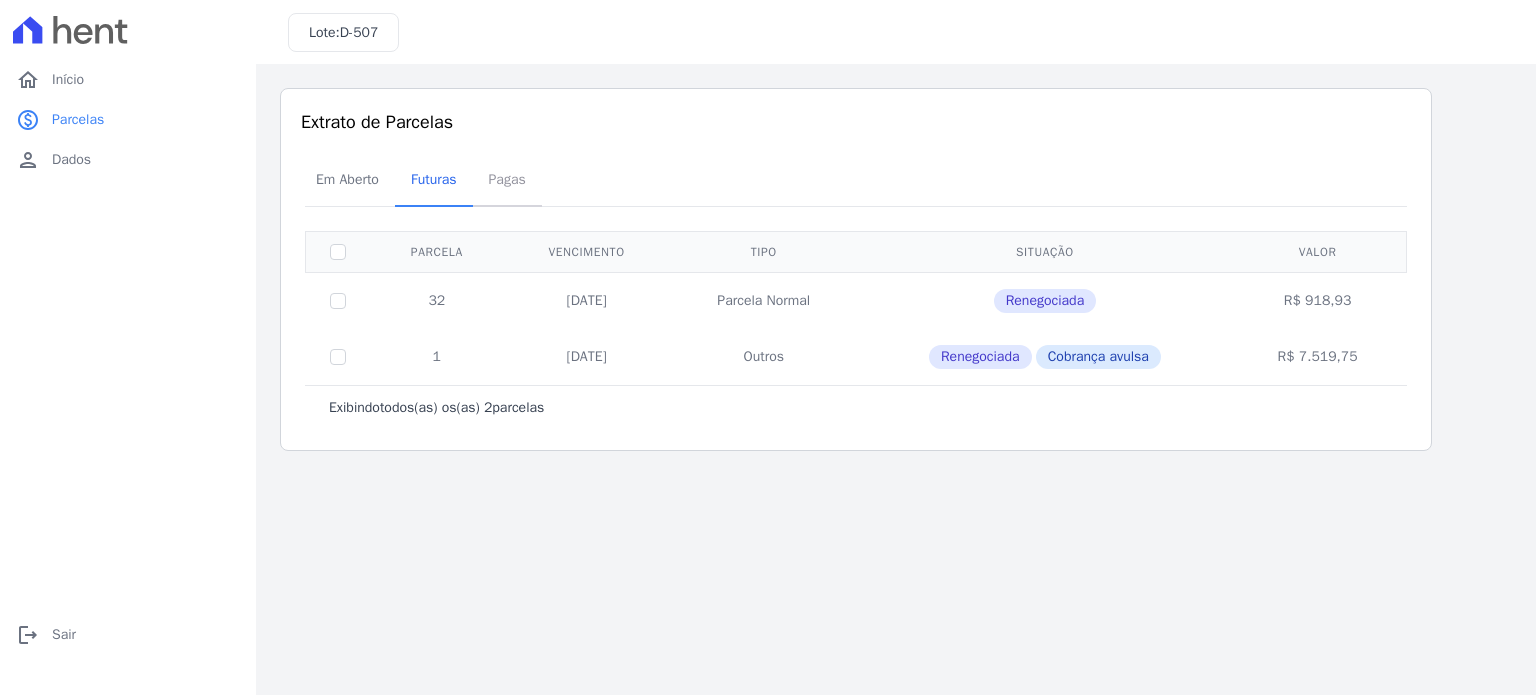 click on "Pagas" at bounding box center [507, 179] 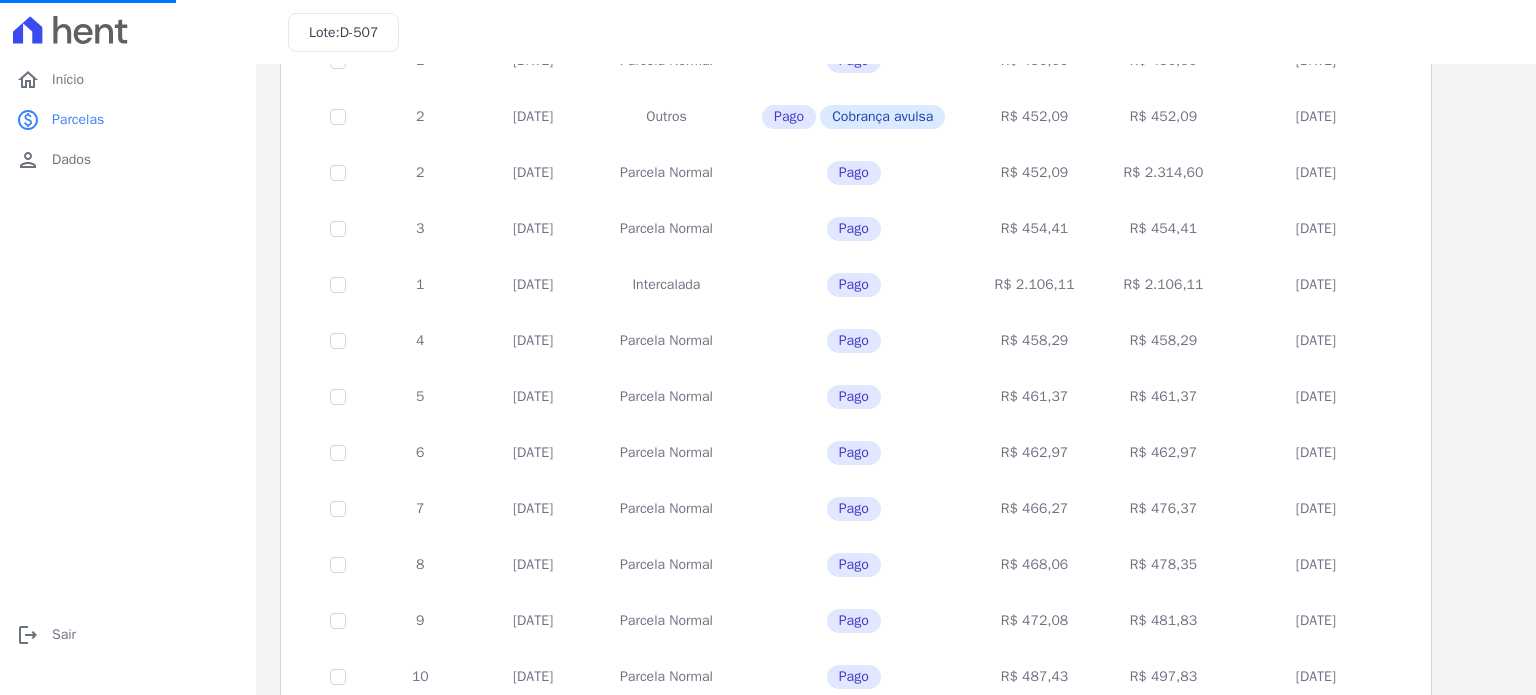 scroll, scrollTop: 300, scrollLeft: 0, axis: vertical 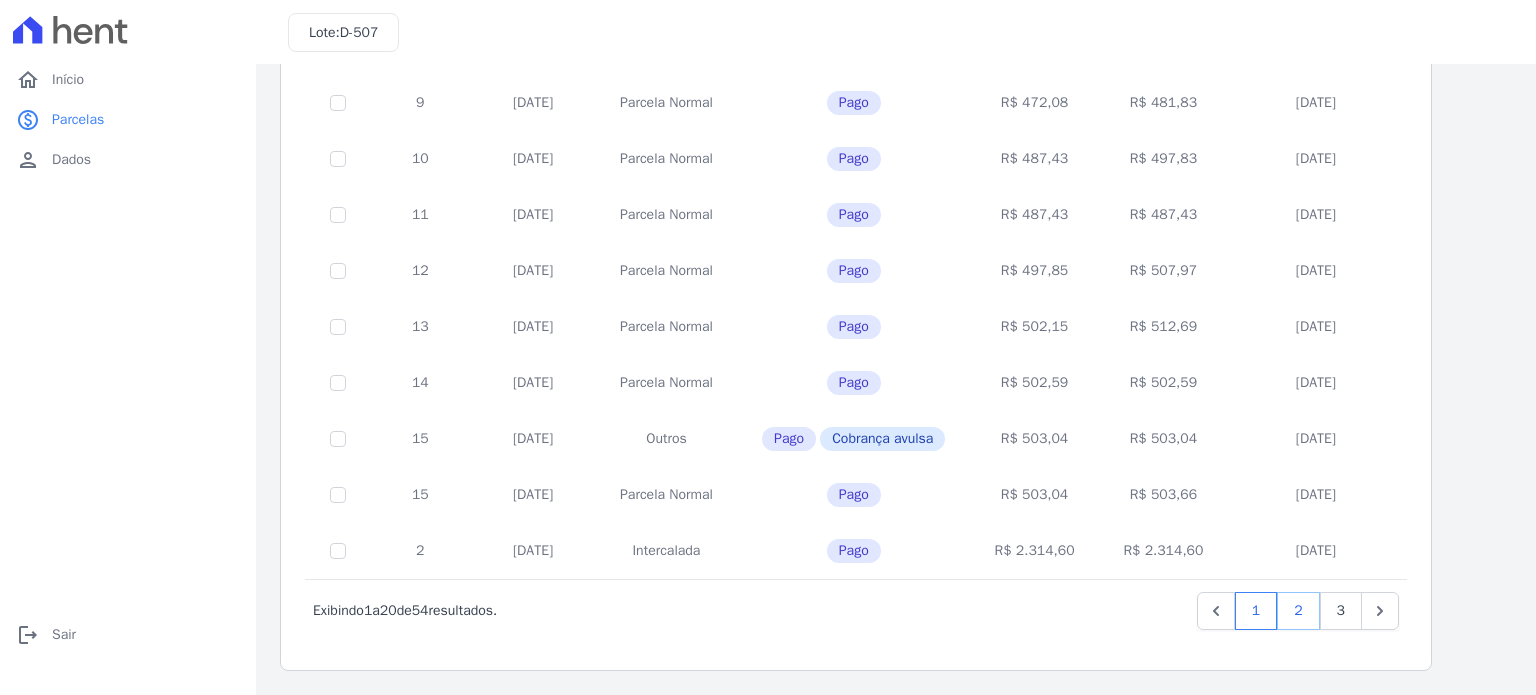 click on "2" at bounding box center [1298, 611] 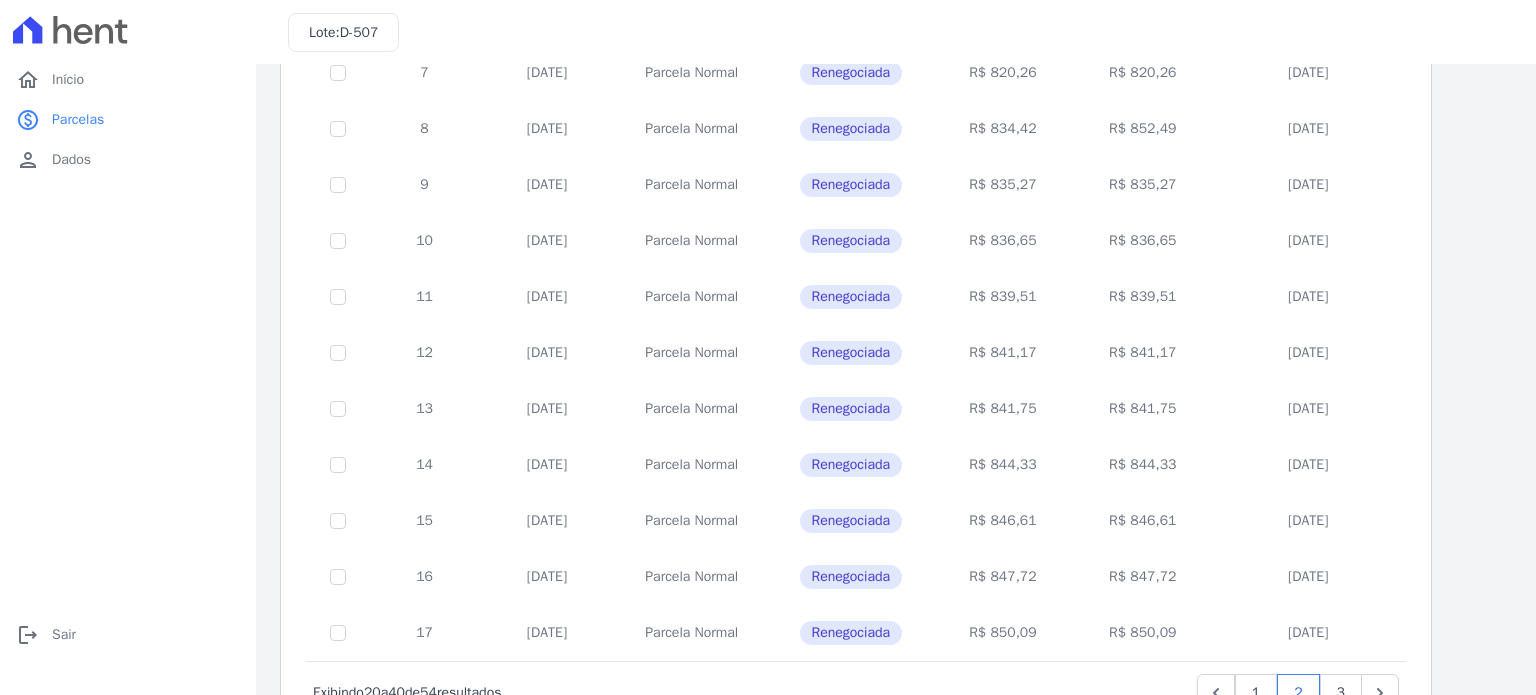 scroll, scrollTop: 811, scrollLeft: 0, axis: vertical 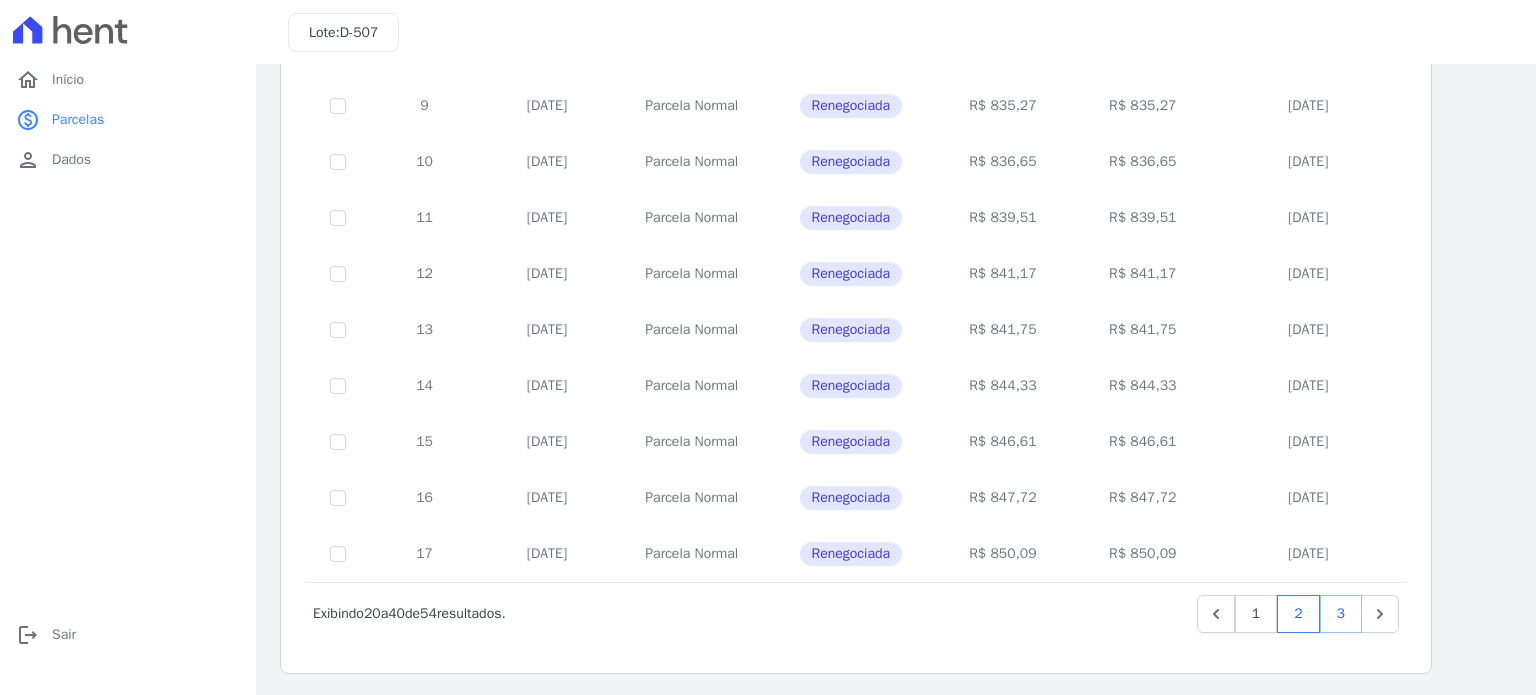 click on "3" at bounding box center (1341, 614) 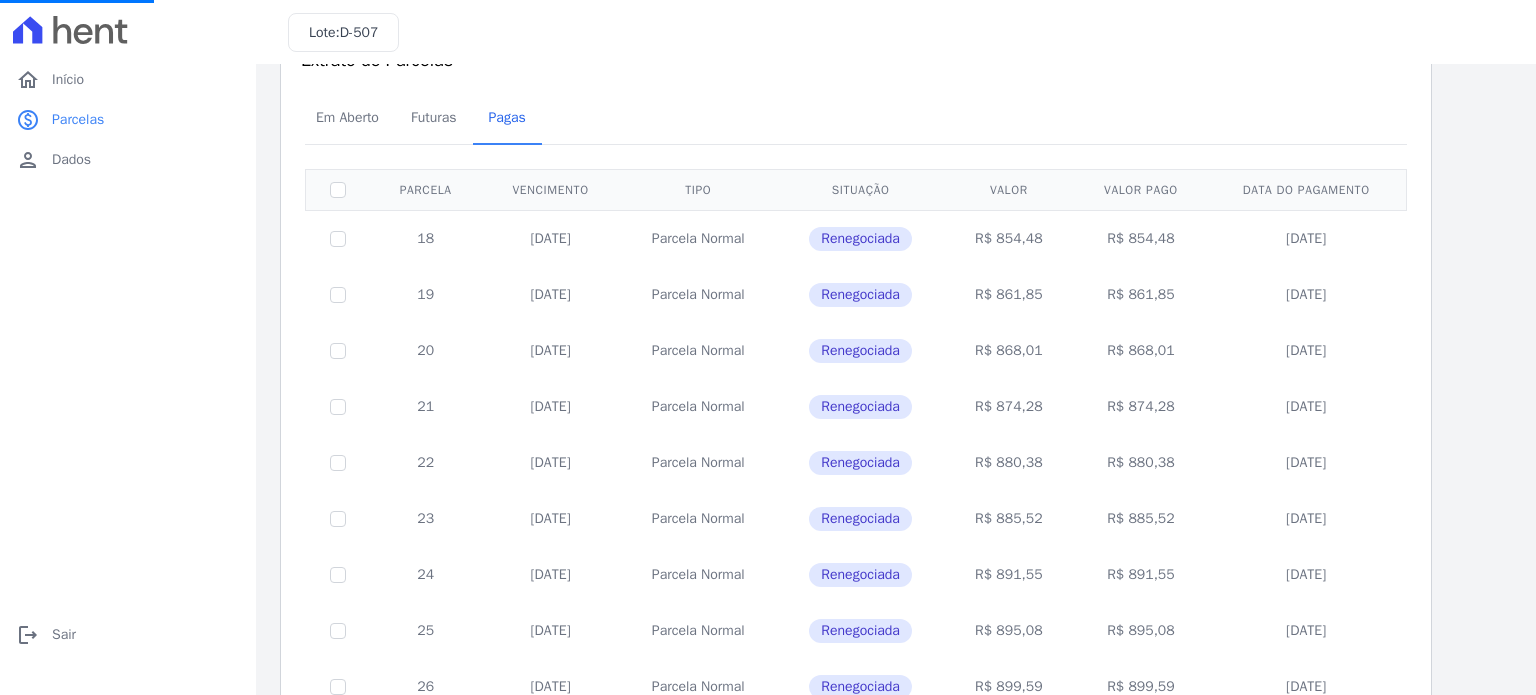 scroll, scrollTop: 475, scrollLeft: 0, axis: vertical 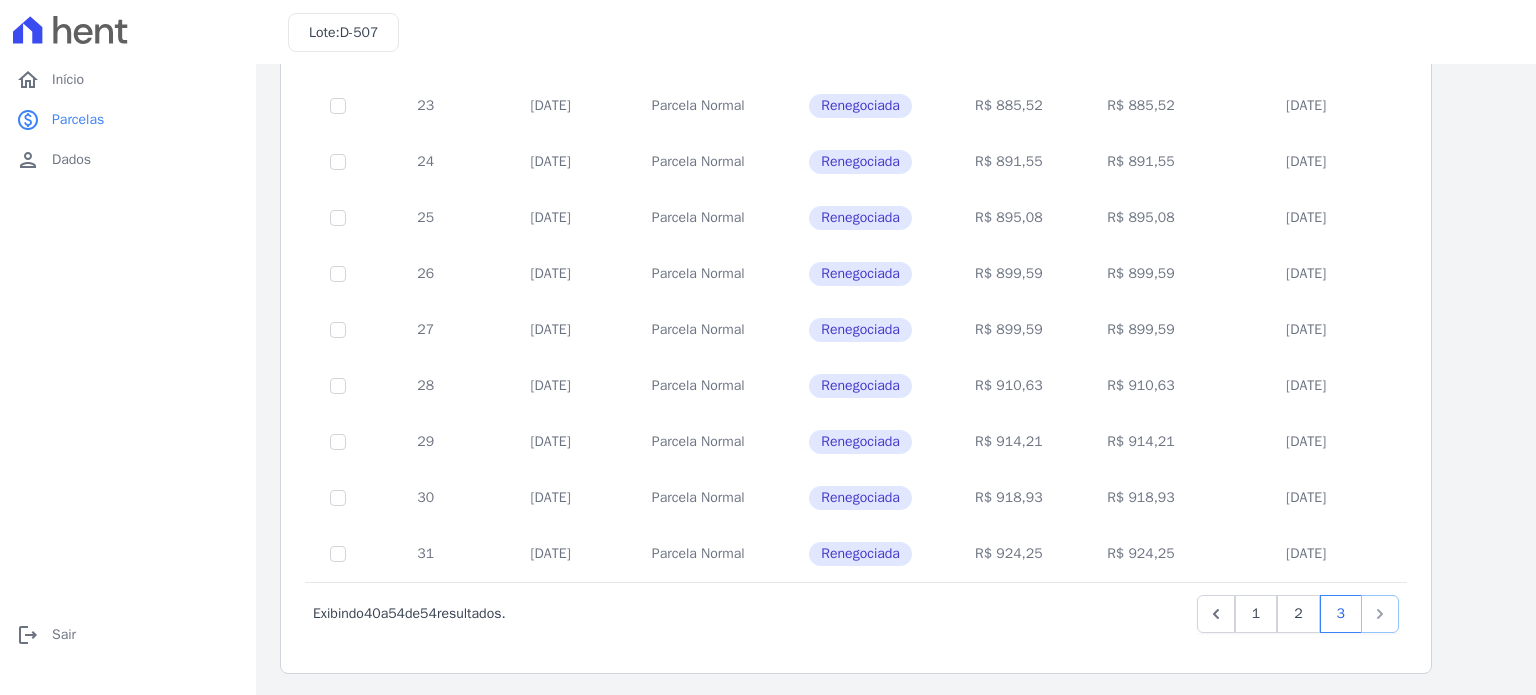 click at bounding box center [1380, 614] 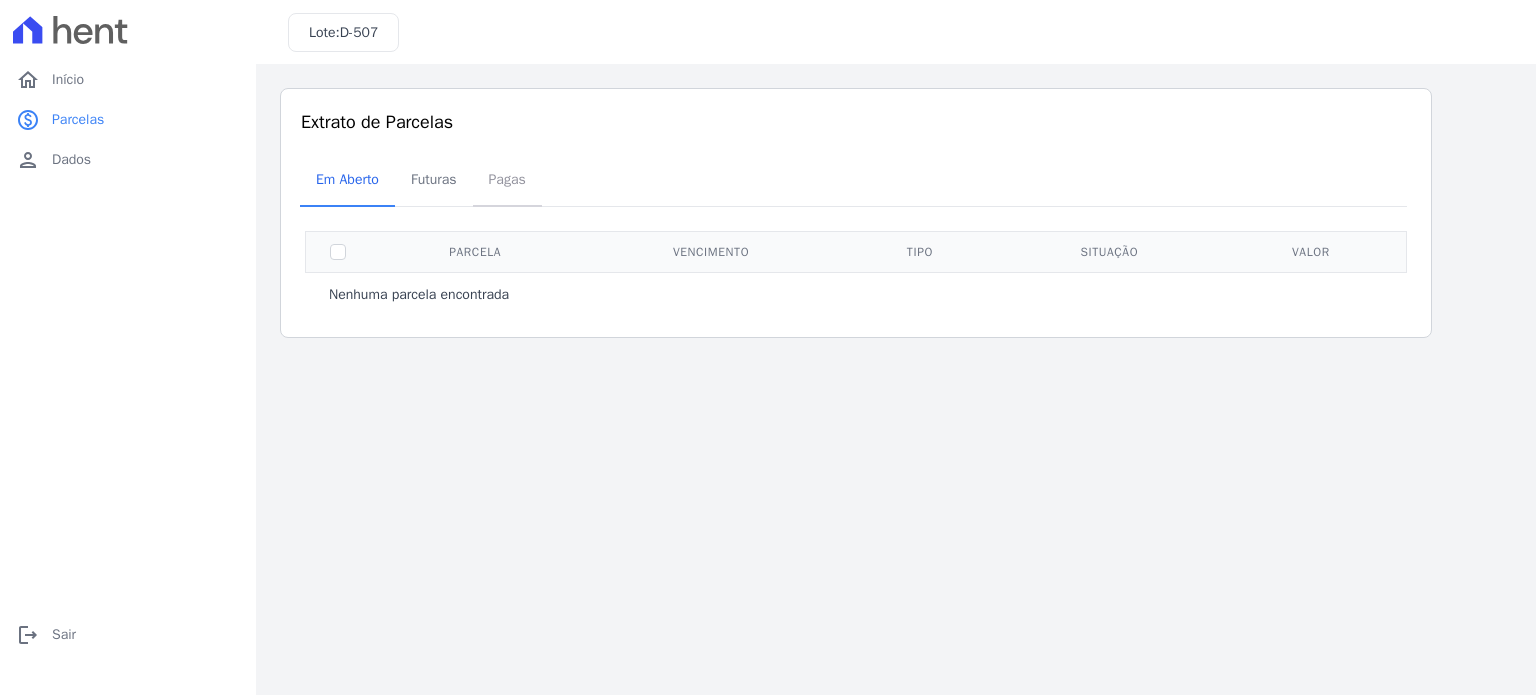 click on "Pagas" at bounding box center [507, 179] 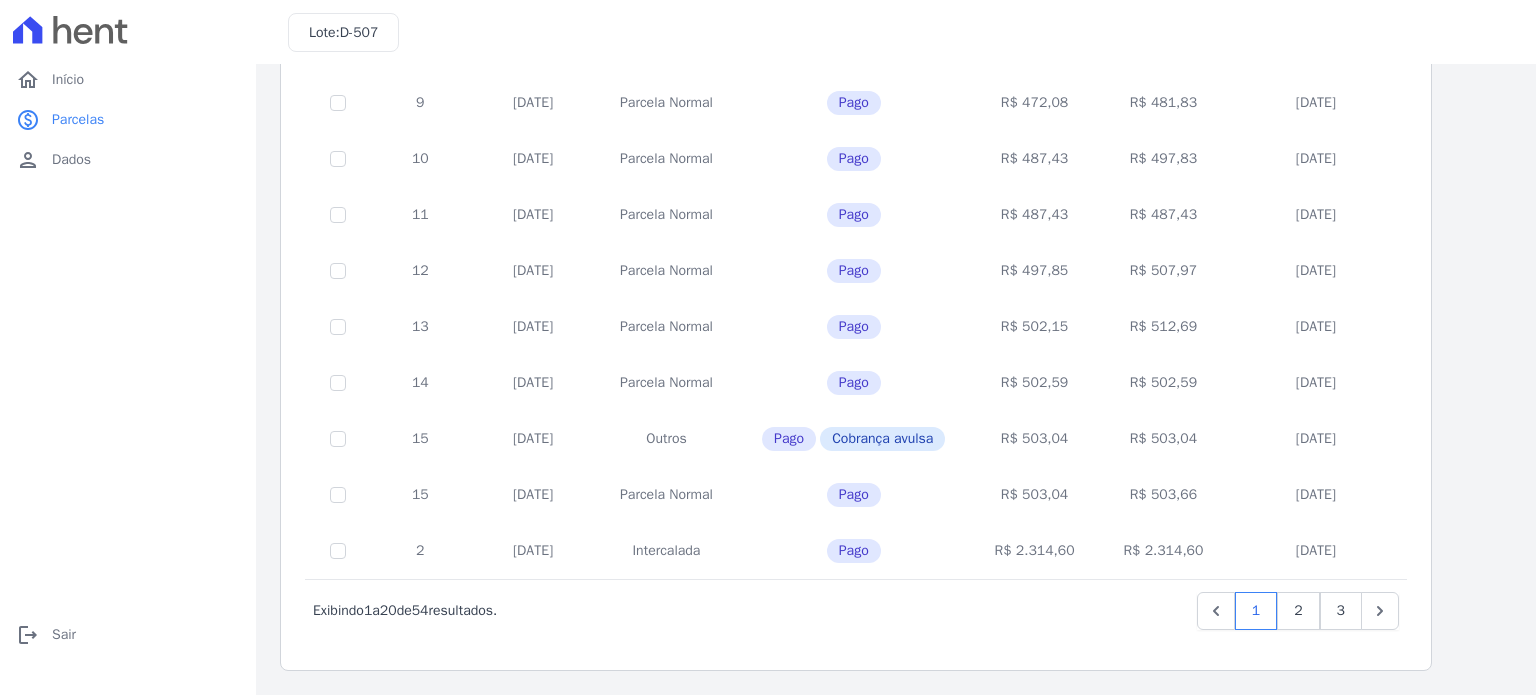 scroll, scrollTop: 827, scrollLeft: 0, axis: vertical 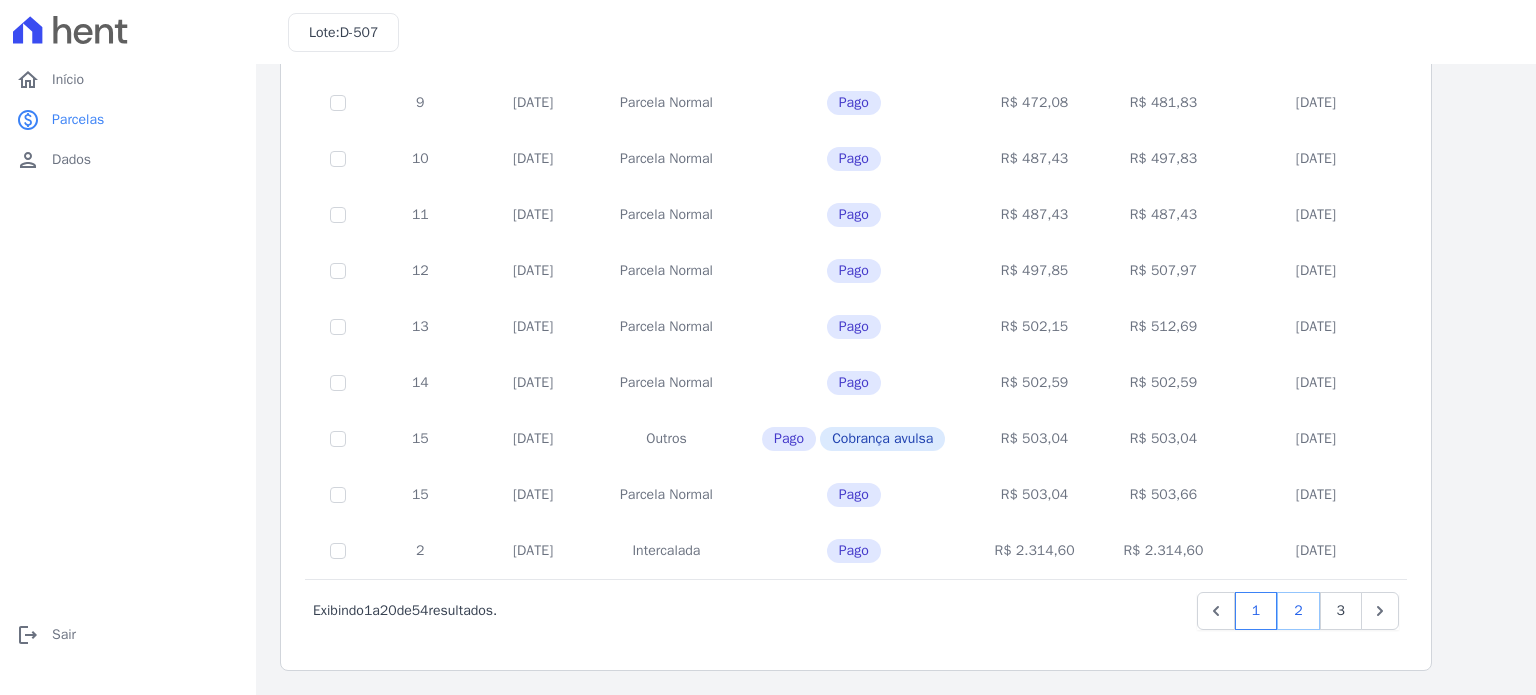 click on "2" at bounding box center [1298, 611] 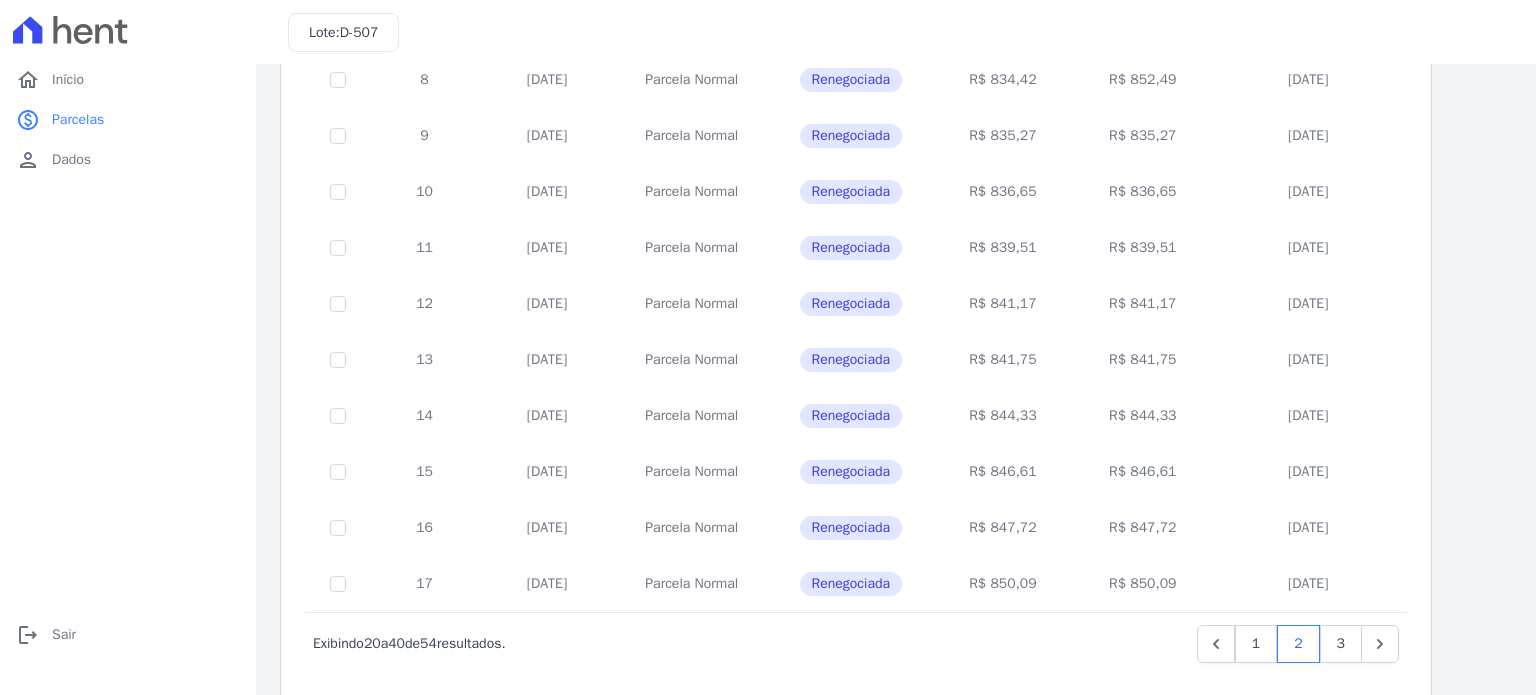 scroll, scrollTop: 811, scrollLeft: 0, axis: vertical 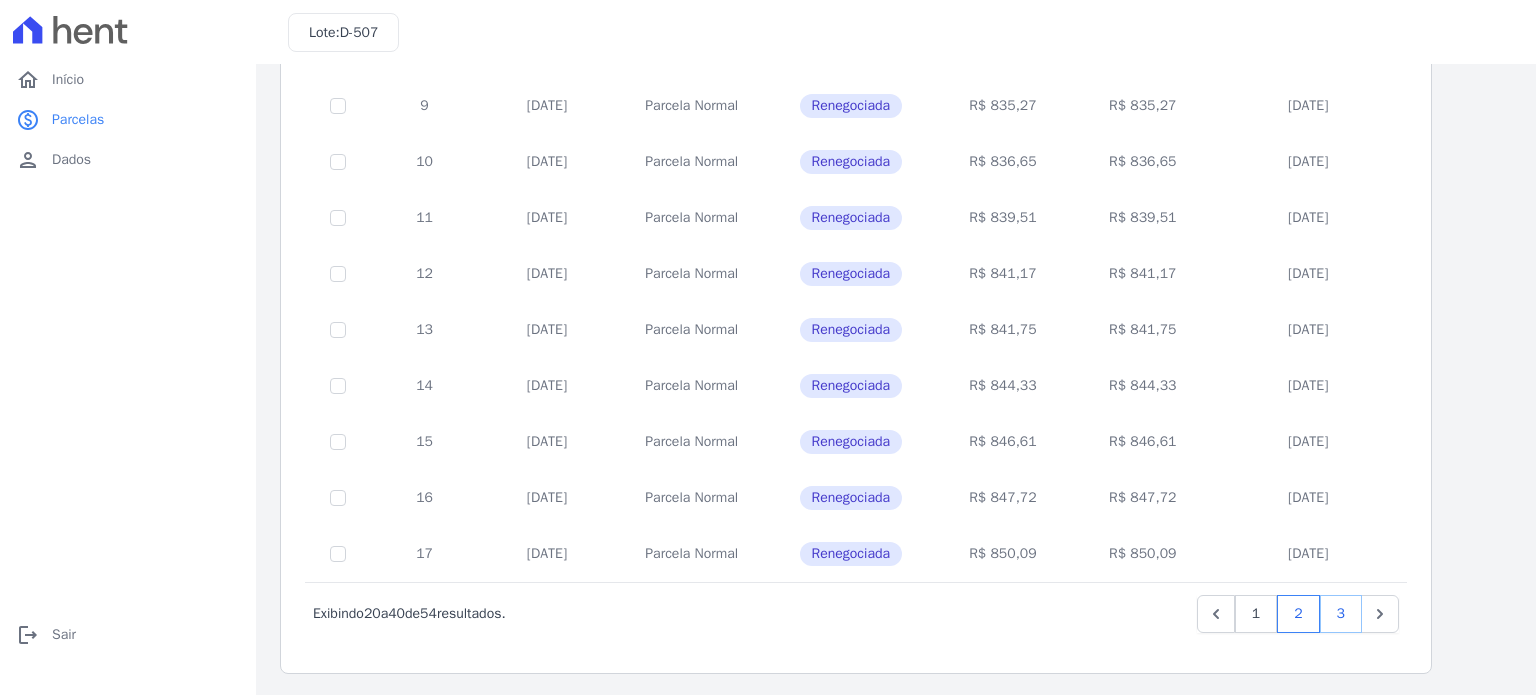 click on "3" at bounding box center (1341, 614) 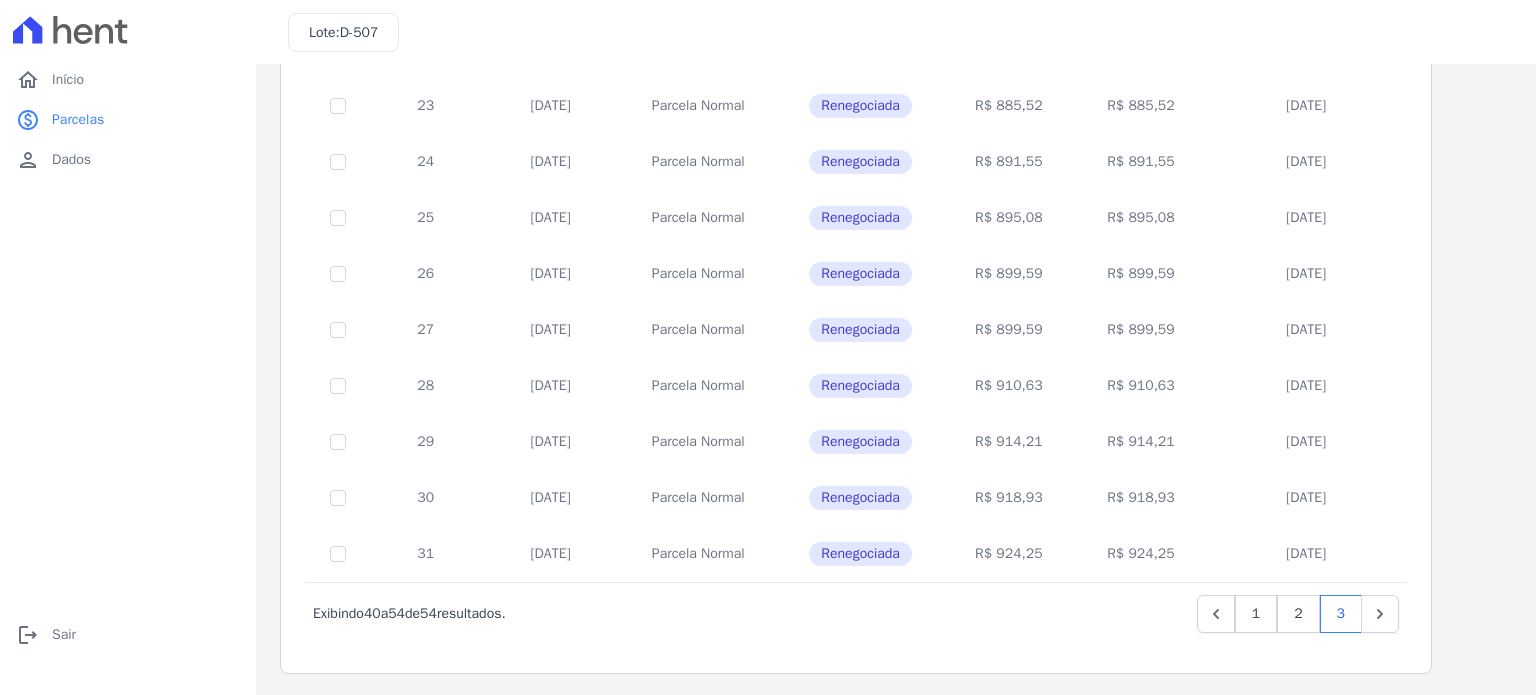 scroll, scrollTop: 0, scrollLeft: 0, axis: both 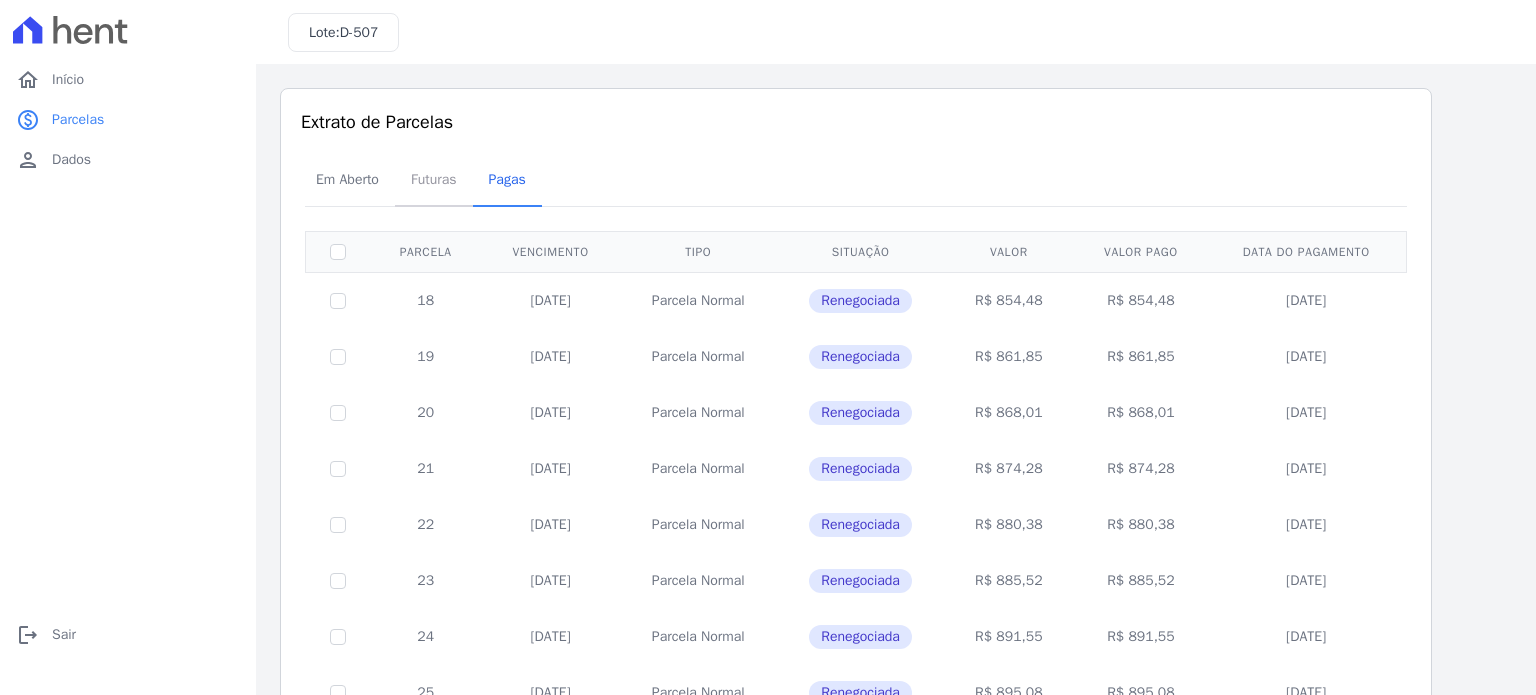 click on "Futuras" at bounding box center [434, 179] 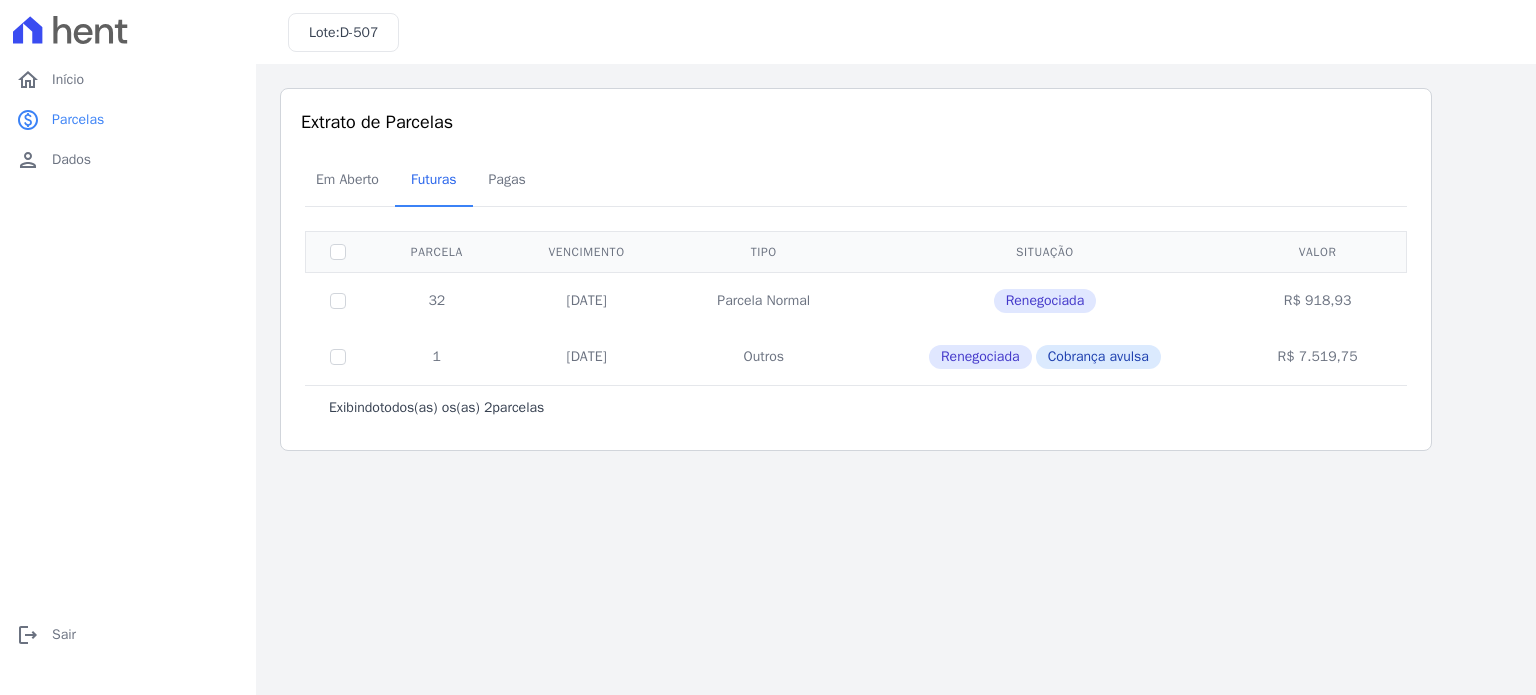 drag, startPoint x: 1292, startPoint y: 354, endPoint x: 1376, endPoint y: 357, distance: 84.05355 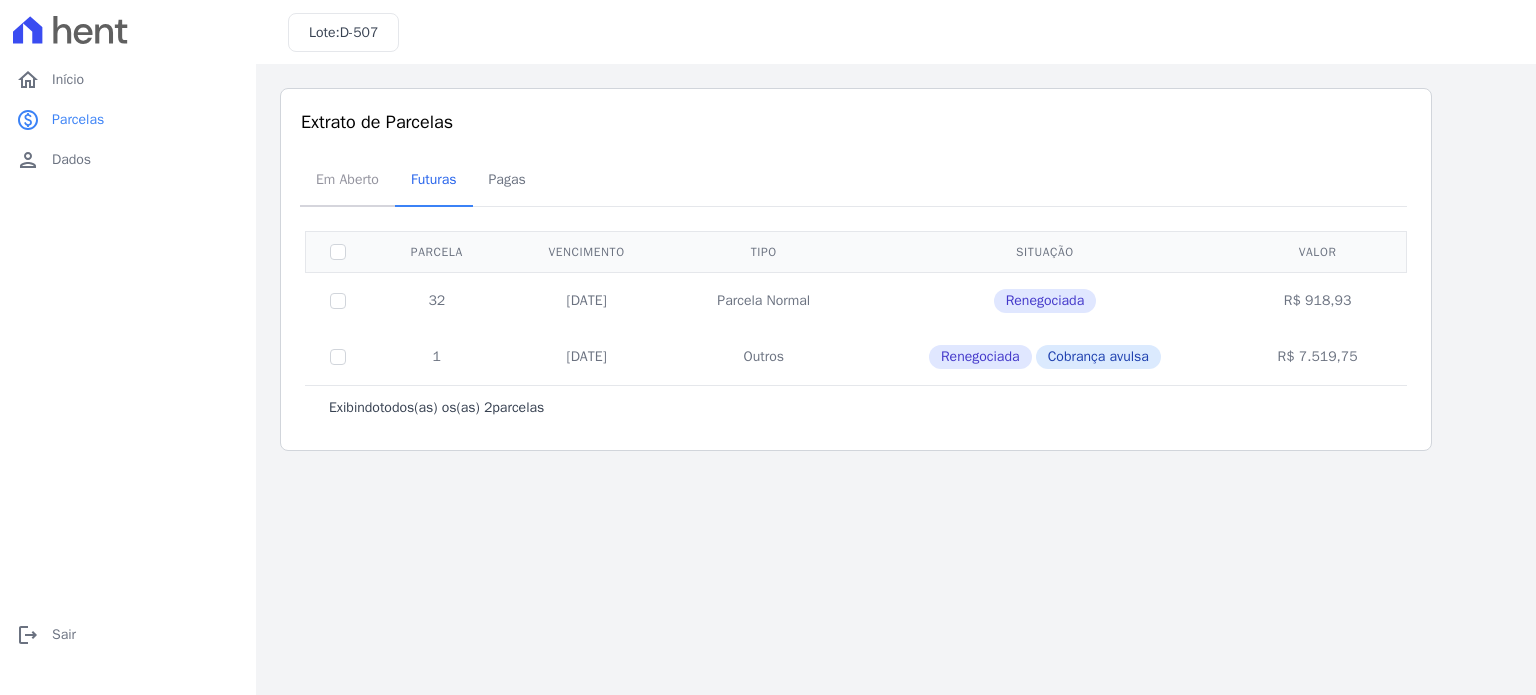 click on "Em Aberto" at bounding box center [347, 179] 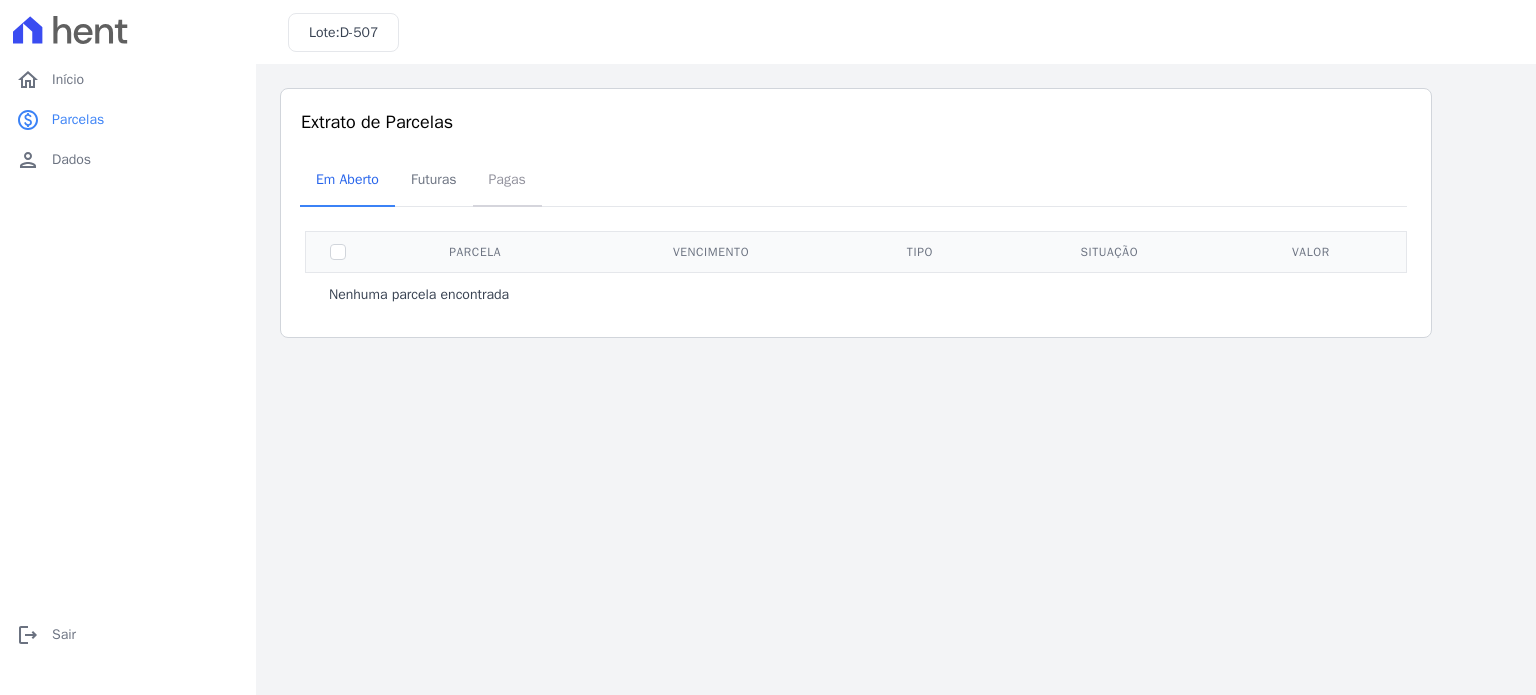 click on "Pagas" at bounding box center (507, 179) 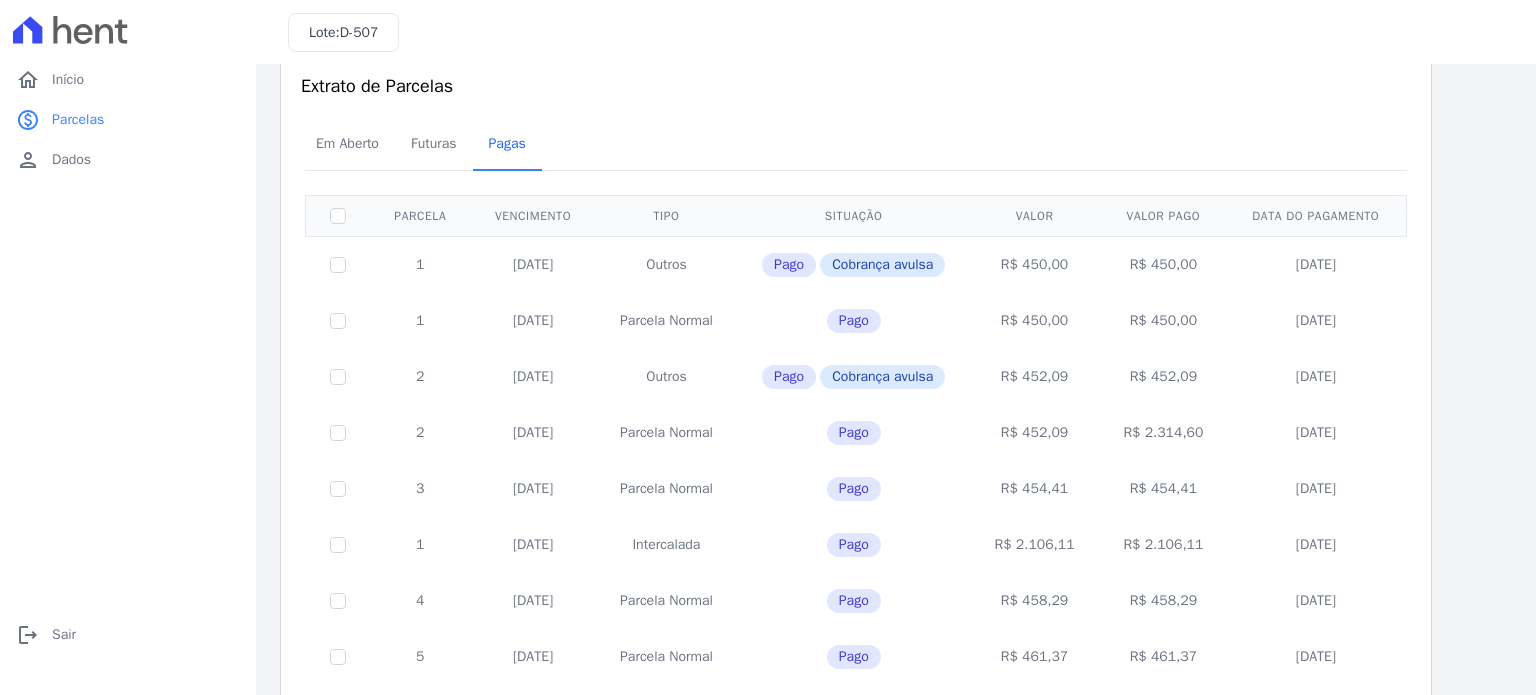 scroll, scrollTop: 100, scrollLeft: 0, axis: vertical 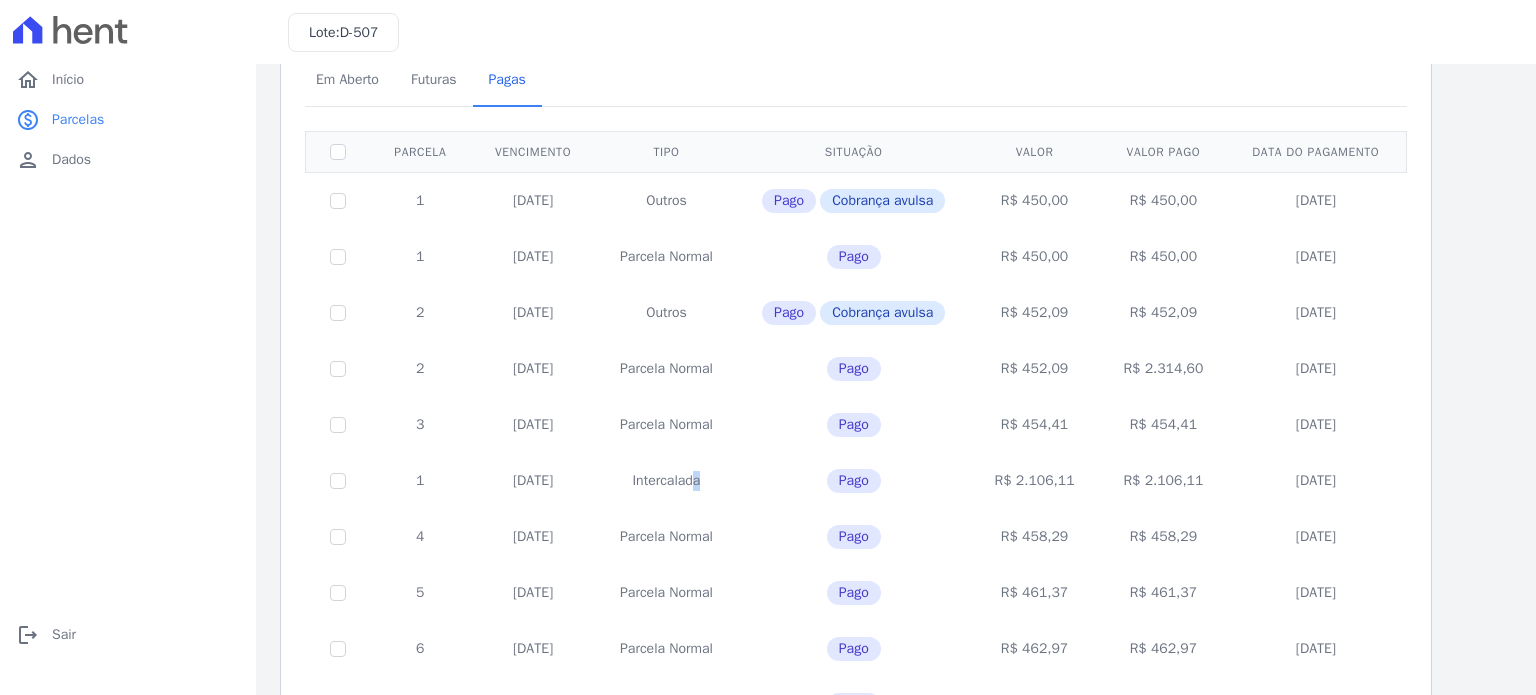 drag, startPoint x: 641, startPoint y: 499, endPoint x: 746, endPoint y: 505, distance: 105.17129 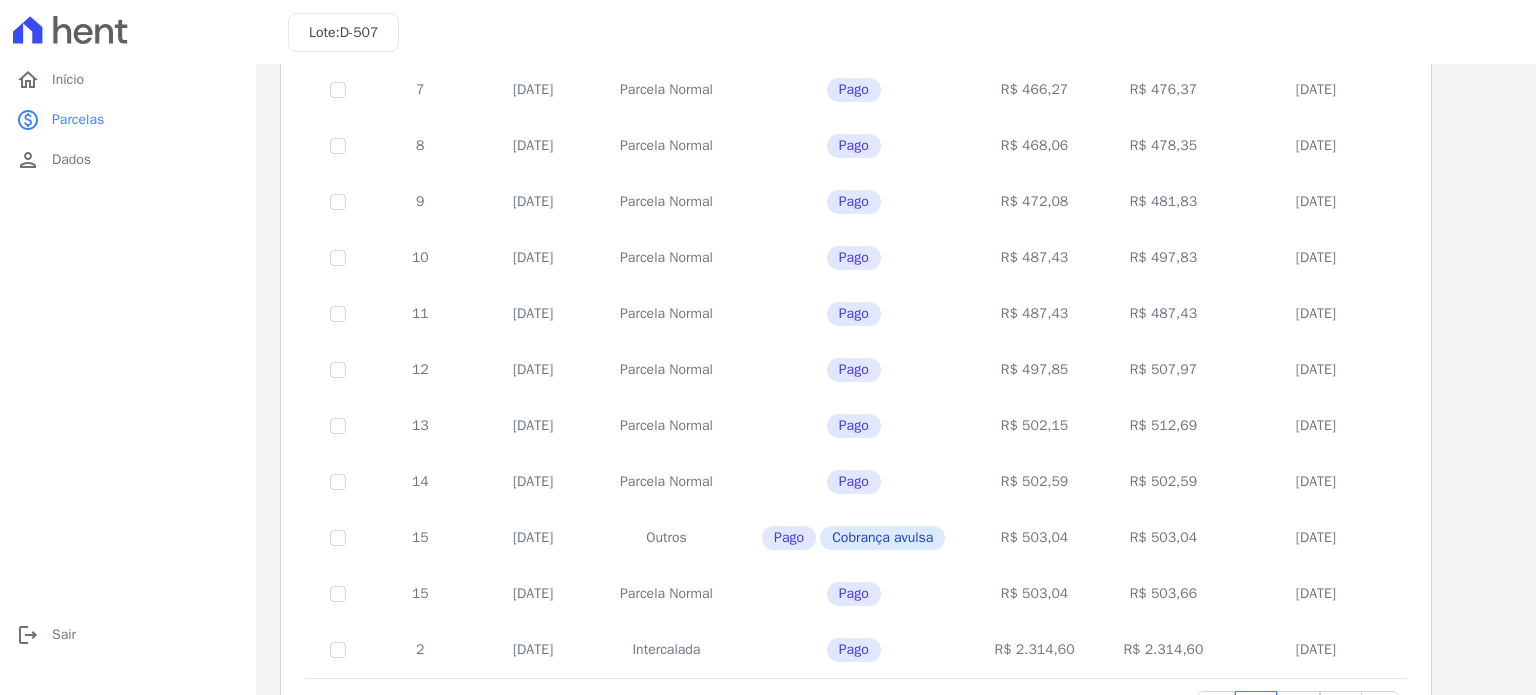 scroll, scrollTop: 800, scrollLeft: 0, axis: vertical 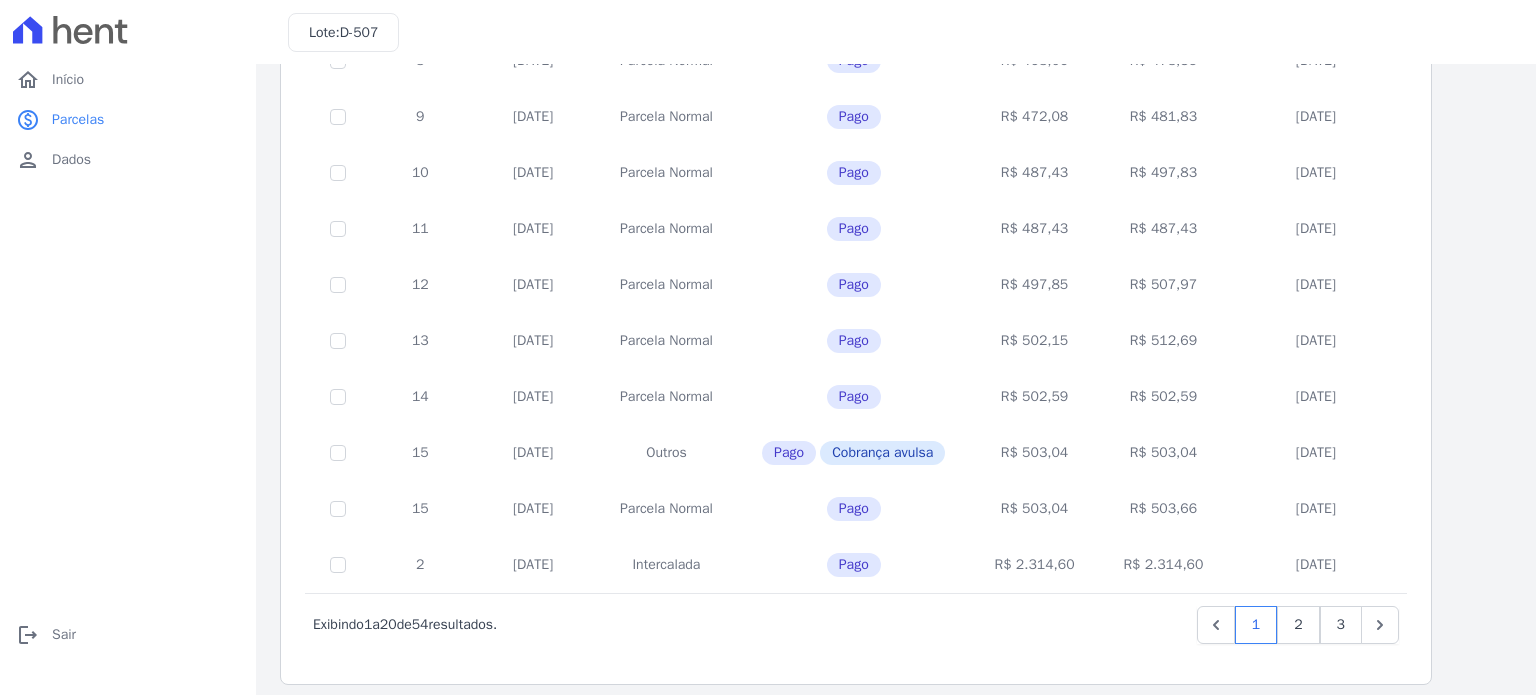 click on "Outros" at bounding box center [667, 453] 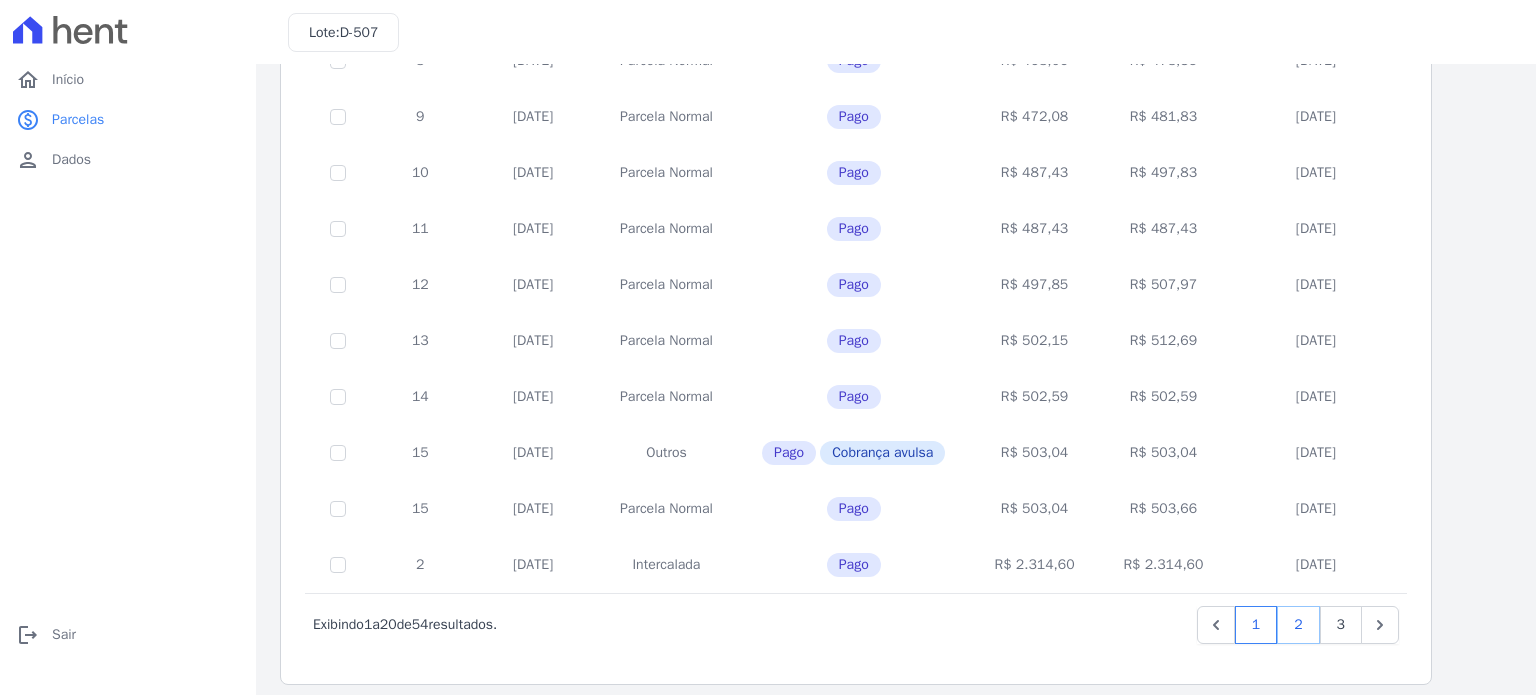 click on "2" at bounding box center (1298, 625) 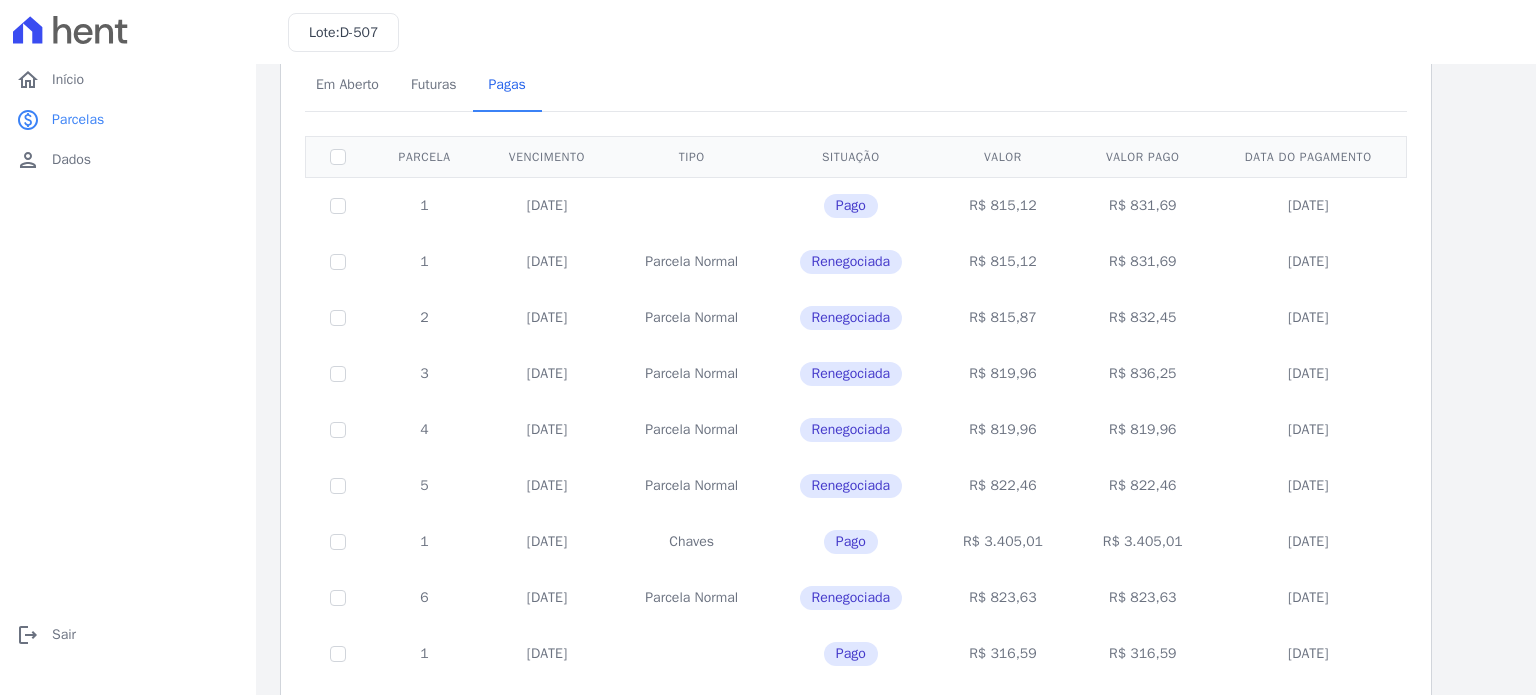 scroll, scrollTop: 100, scrollLeft: 0, axis: vertical 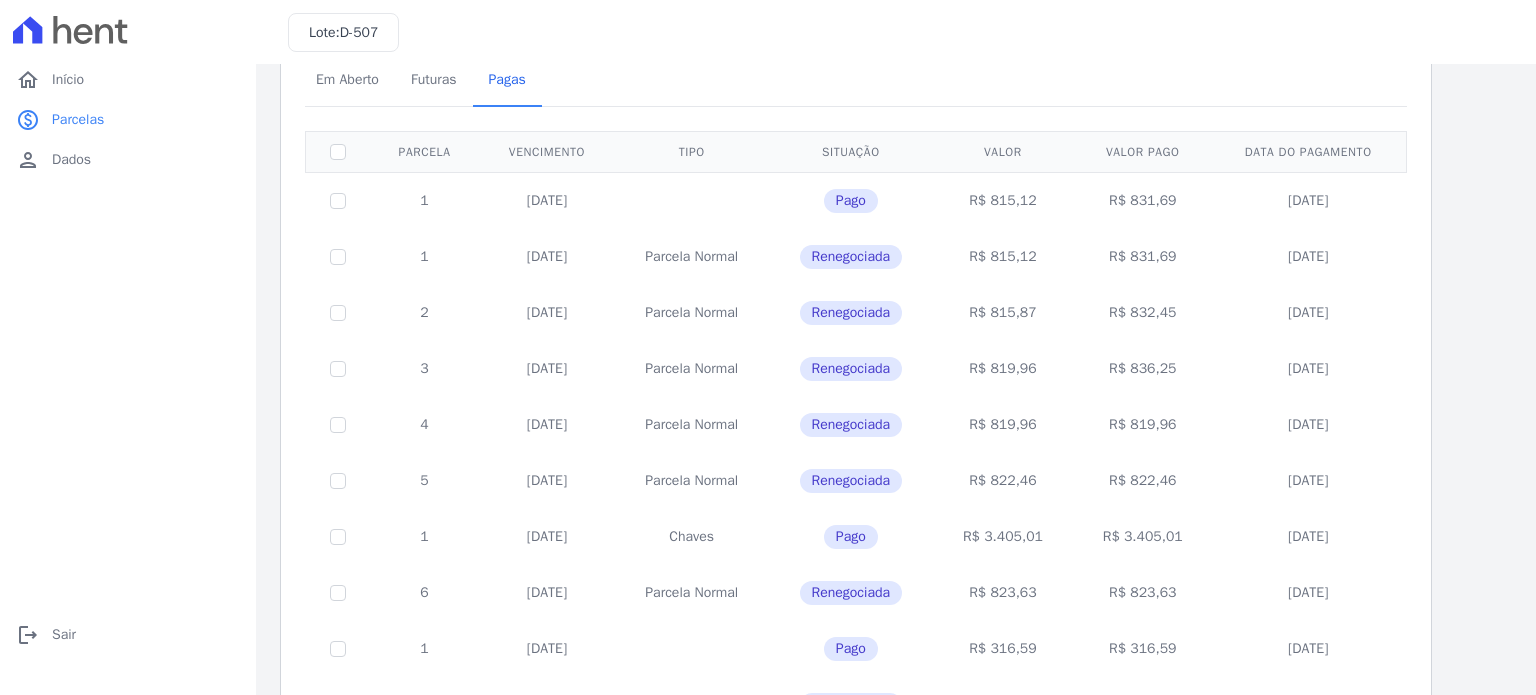 drag, startPoint x: 670, startPoint y: 534, endPoint x: 743, endPoint y: 535, distance: 73.00685 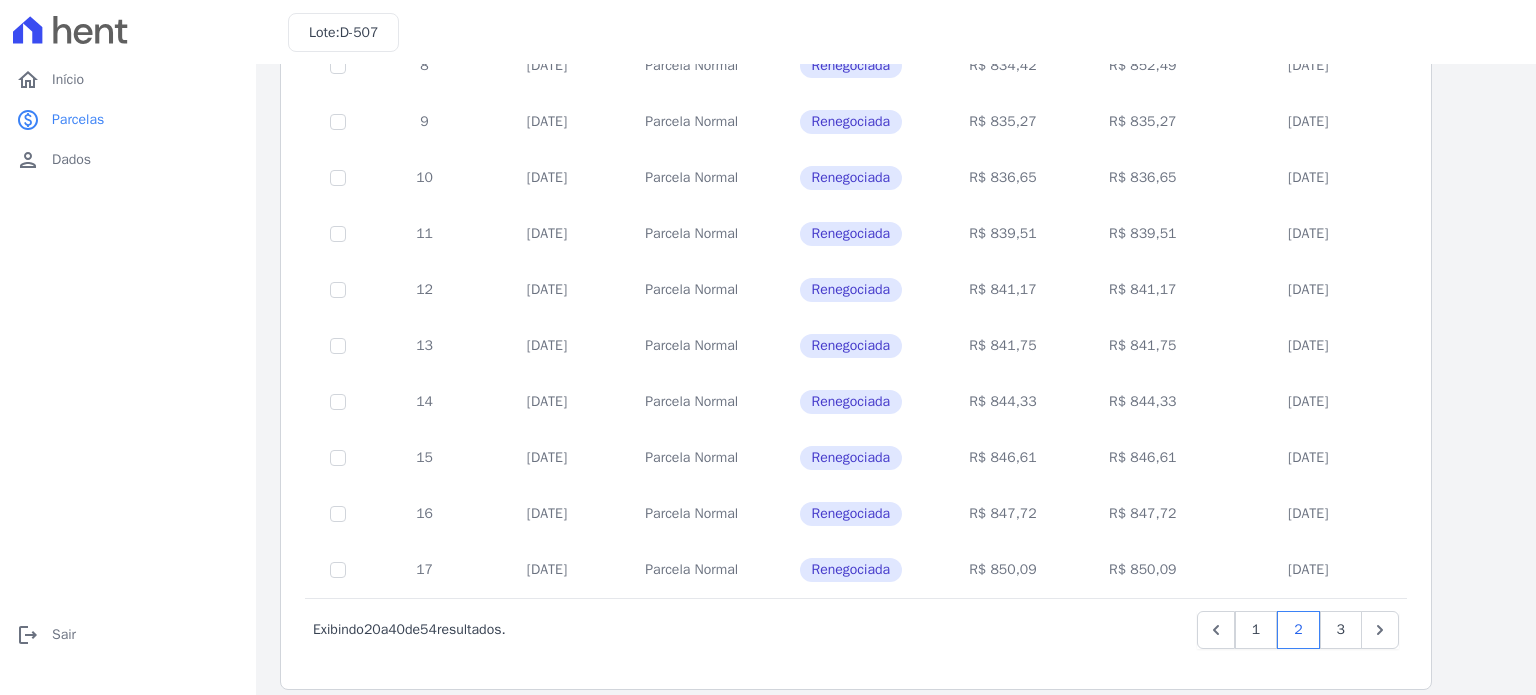 scroll, scrollTop: 800, scrollLeft: 0, axis: vertical 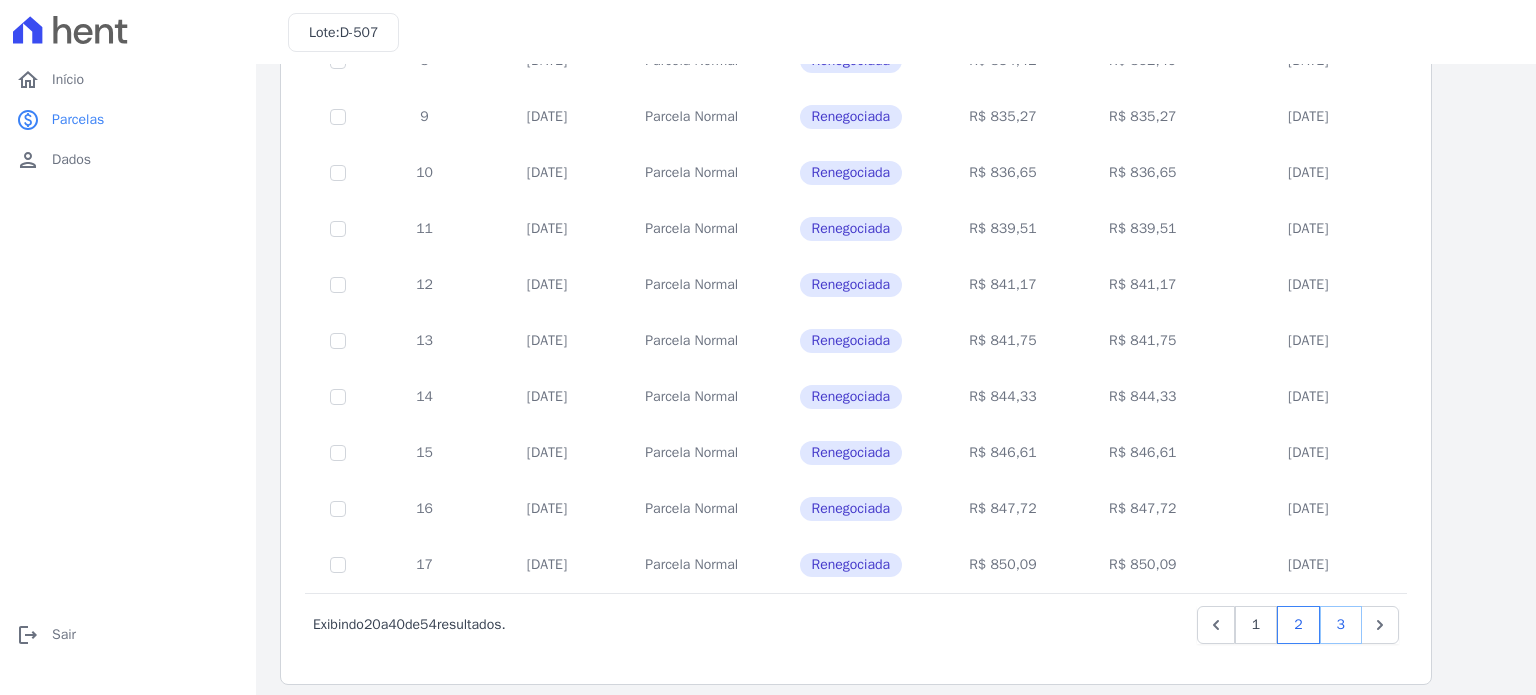click on "3" at bounding box center [1341, 625] 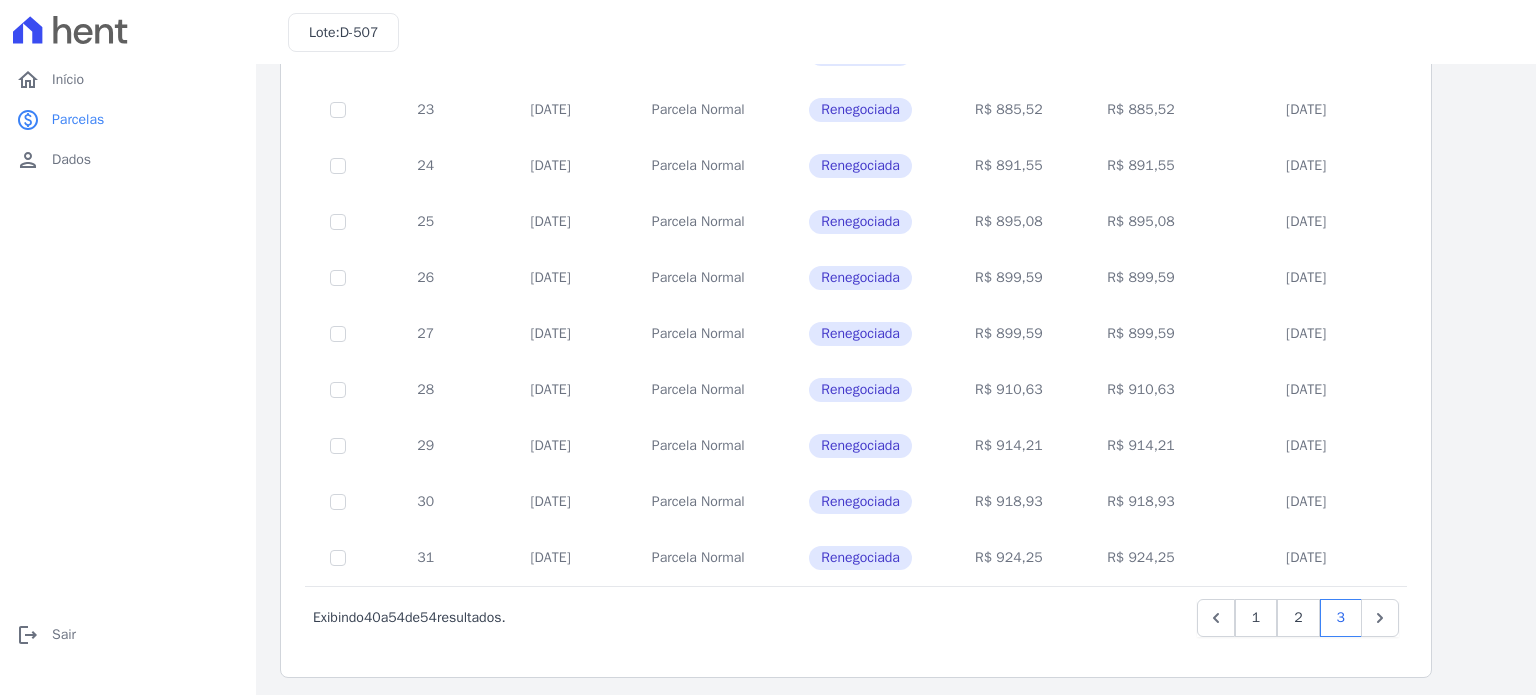 scroll, scrollTop: 475, scrollLeft: 0, axis: vertical 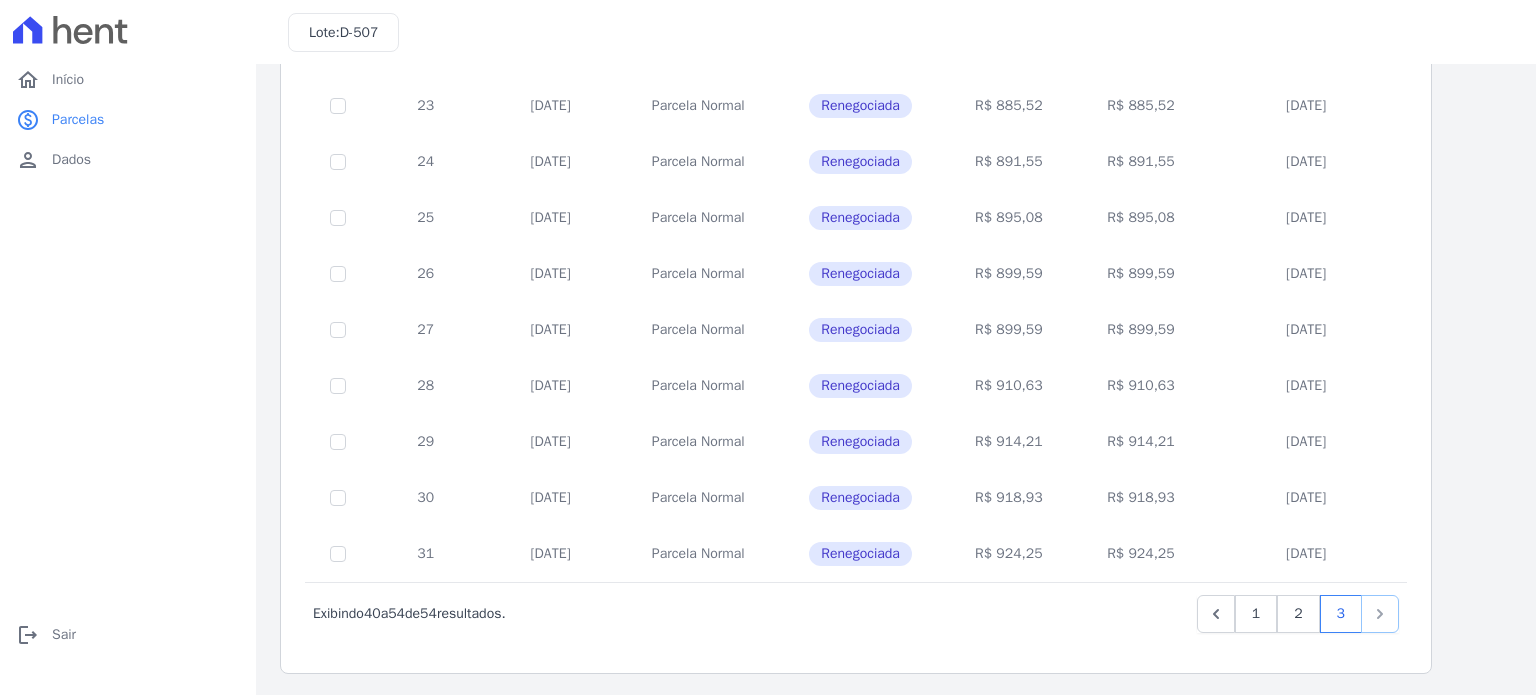 click 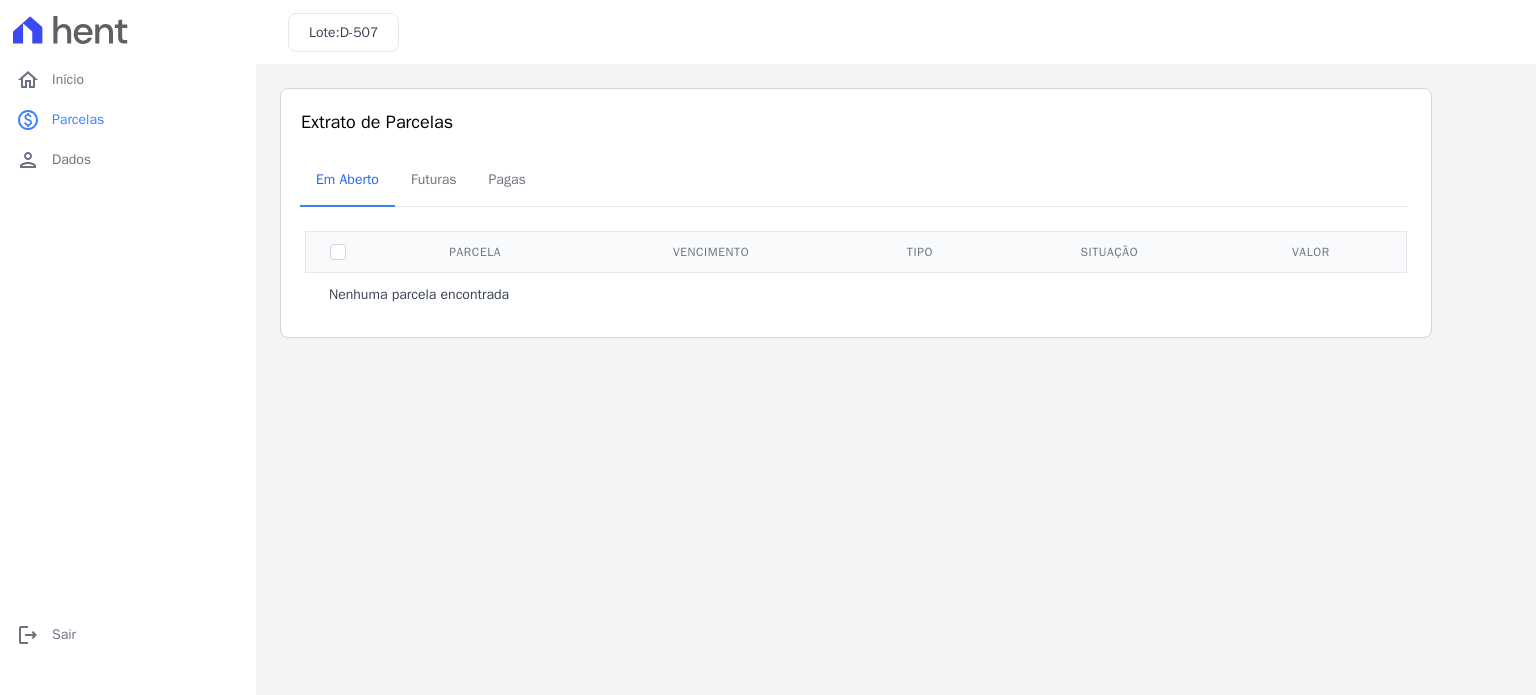 click on "Nenhuma parcela encontrada" at bounding box center [856, 295] 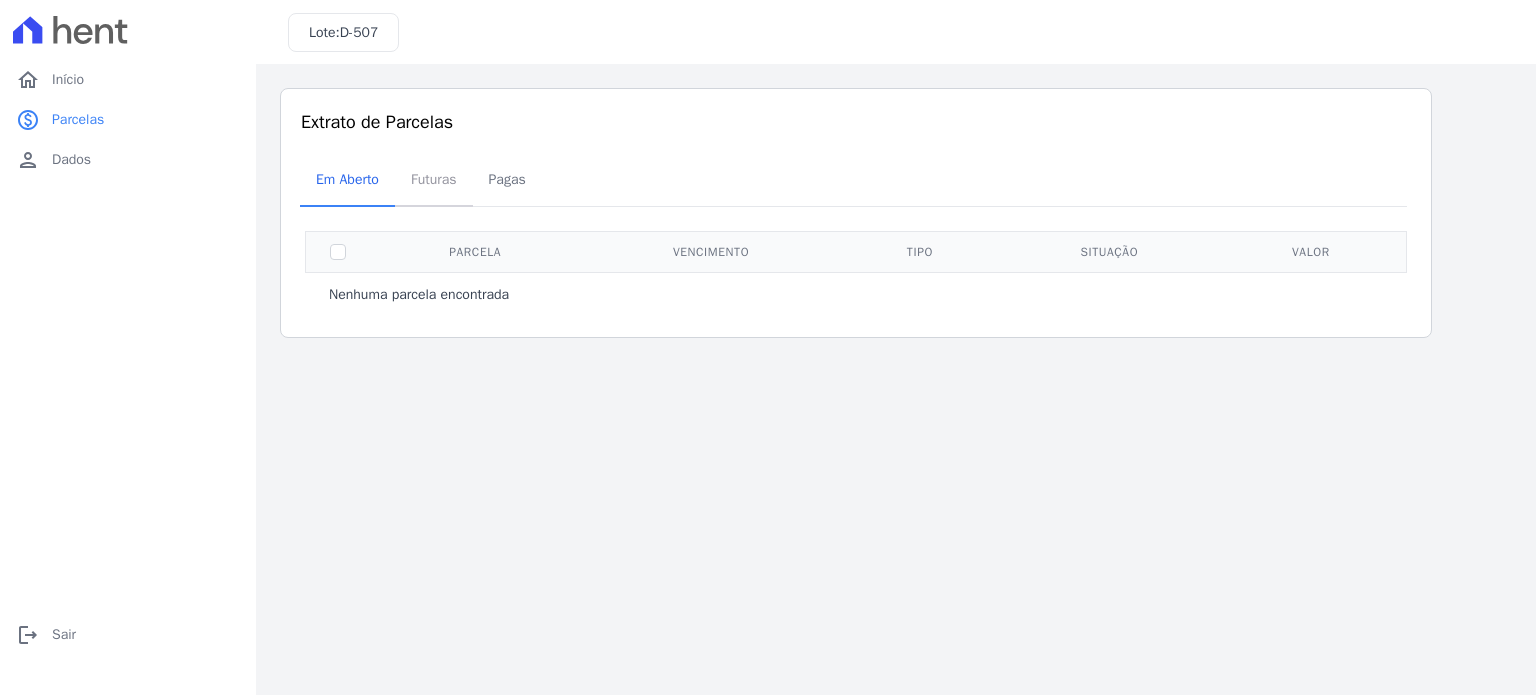 click on "Futuras" at bounding box center (434, 179) 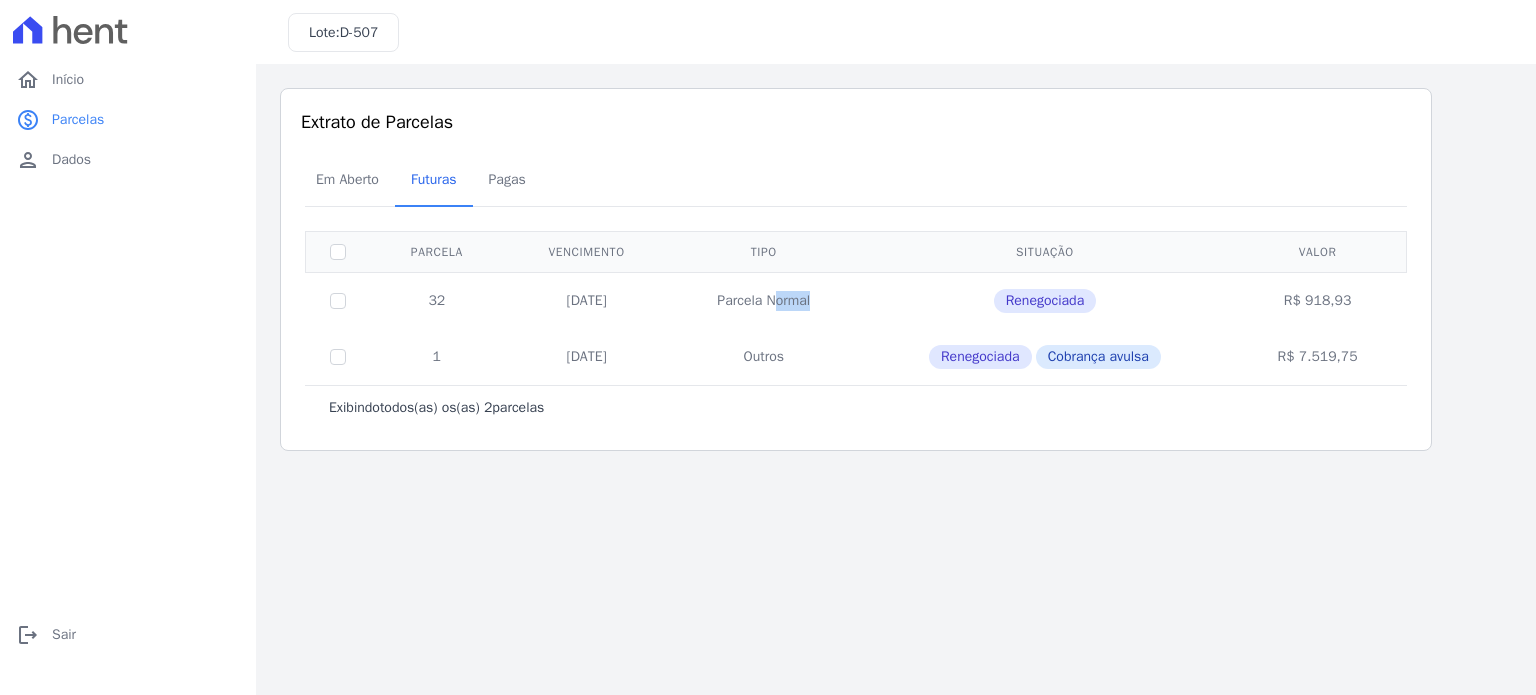 drag, startPoint x: 727, startPoint y: 299, endPoint x: 986, endPoint y: 310, distance: 259.2335 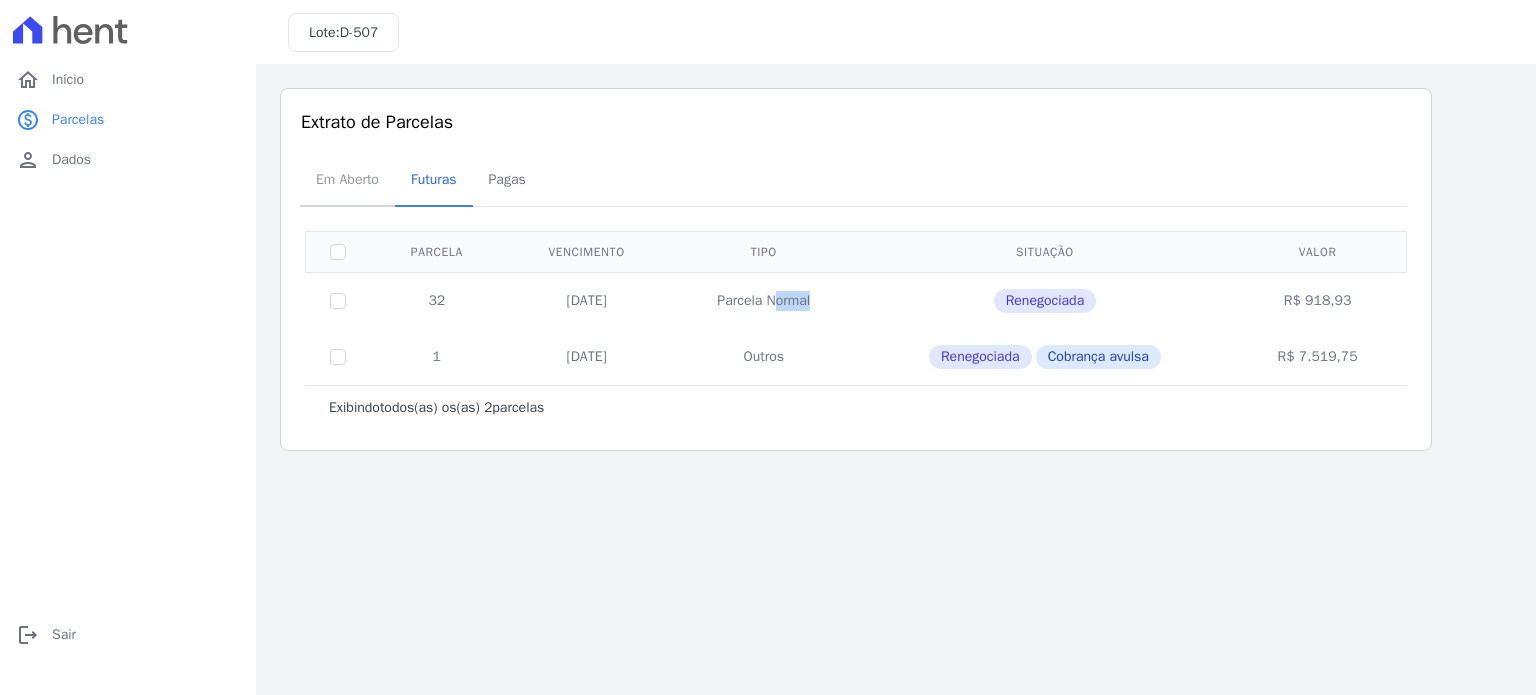 click on "Em Aberto" at bounding box center [347, 179] 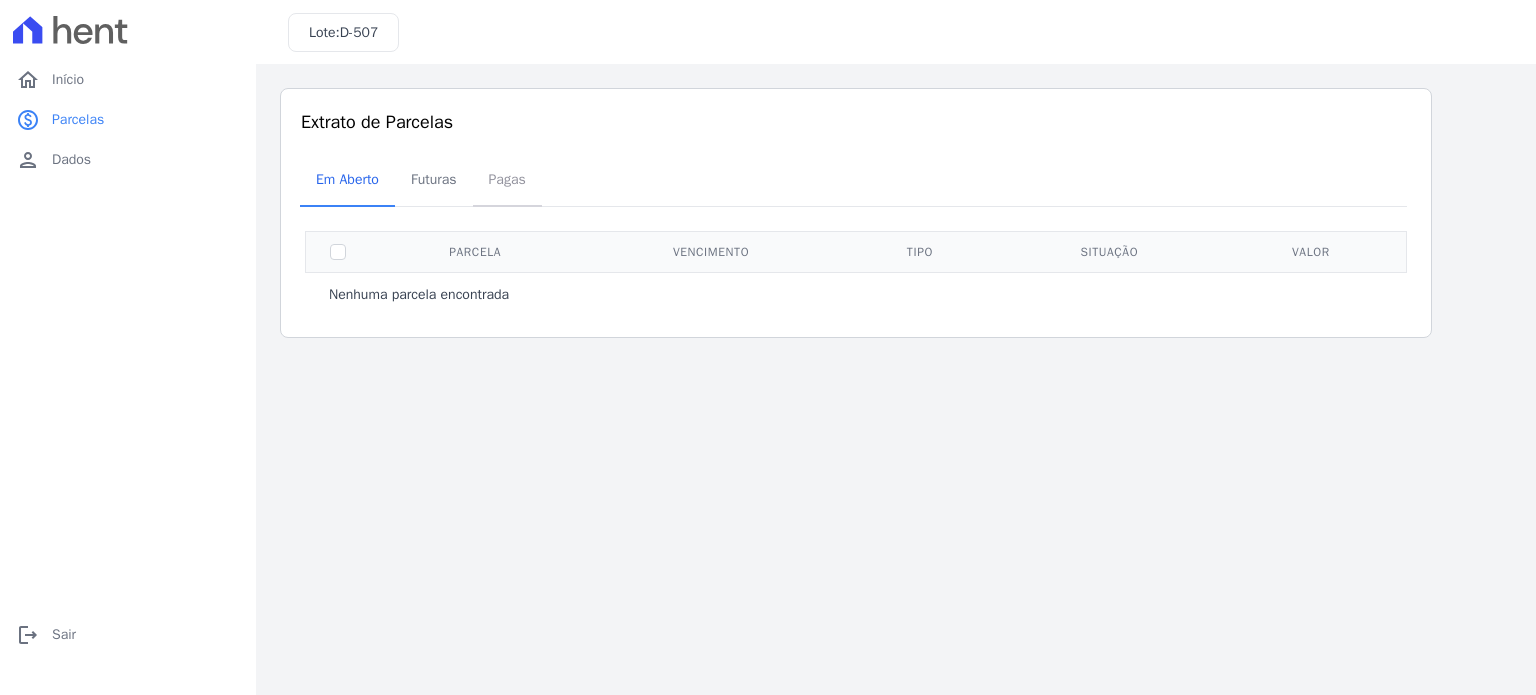 click on "Pagas" at bounding box center (507, 179) 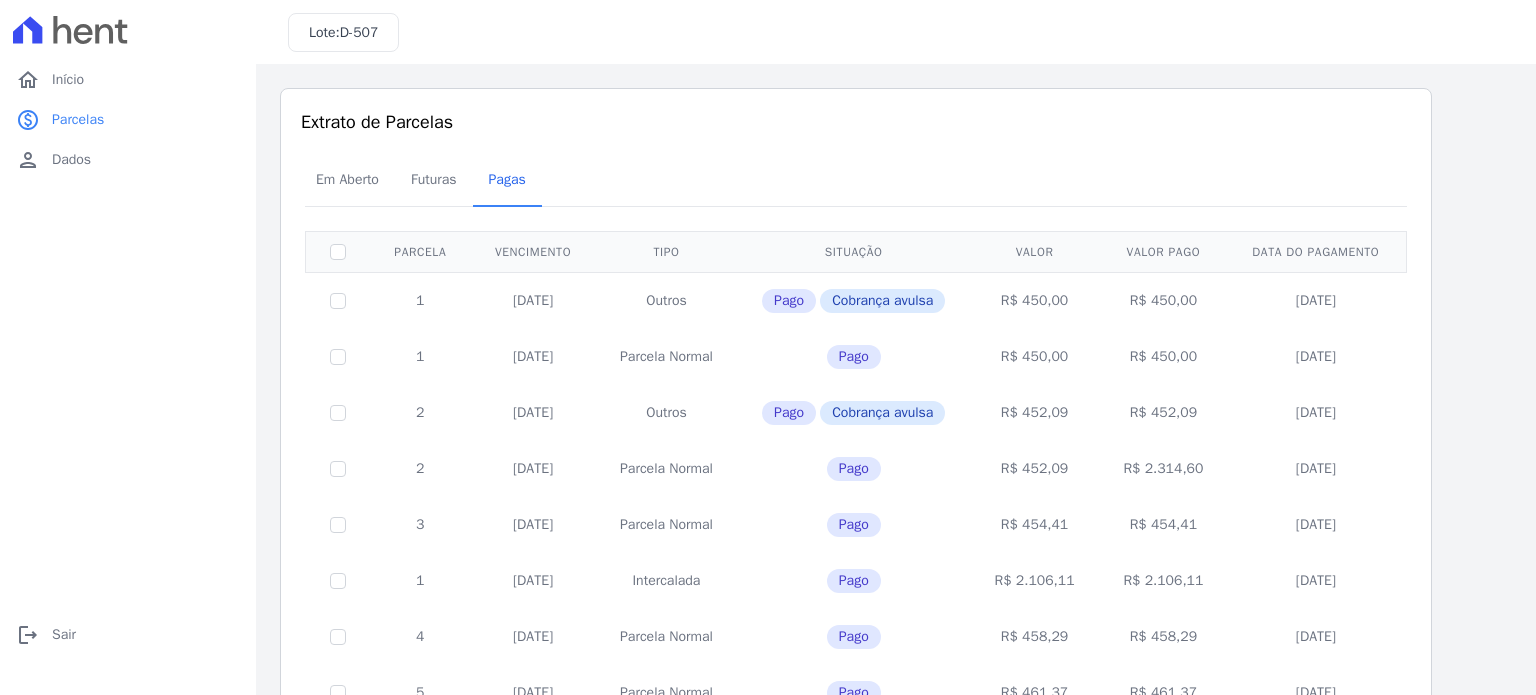 drag, startPoint x: 876, startPoint y: 315, endPoint x: 771, endPoint y: 313, distance: 105.01904 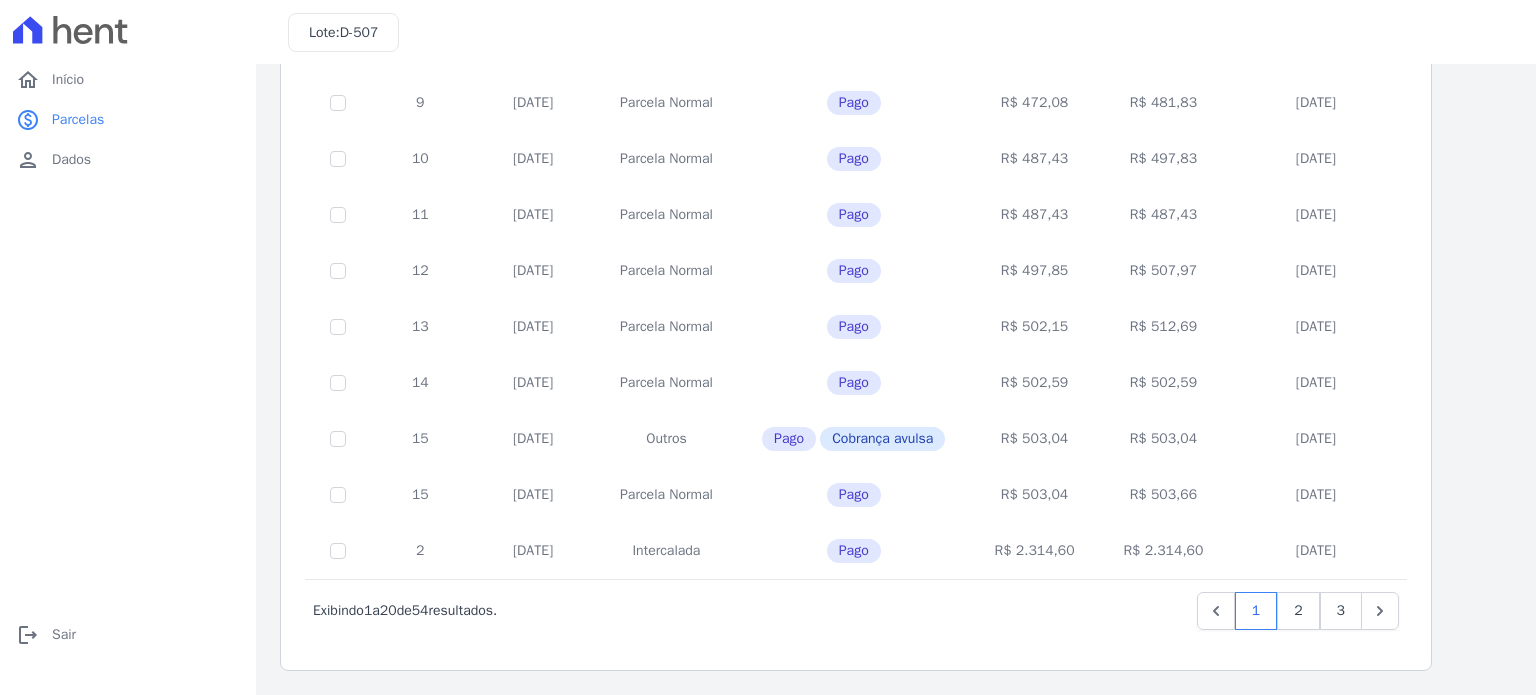 scroll, scrollTop: 827, scrollLeft: 0, axis: vertical 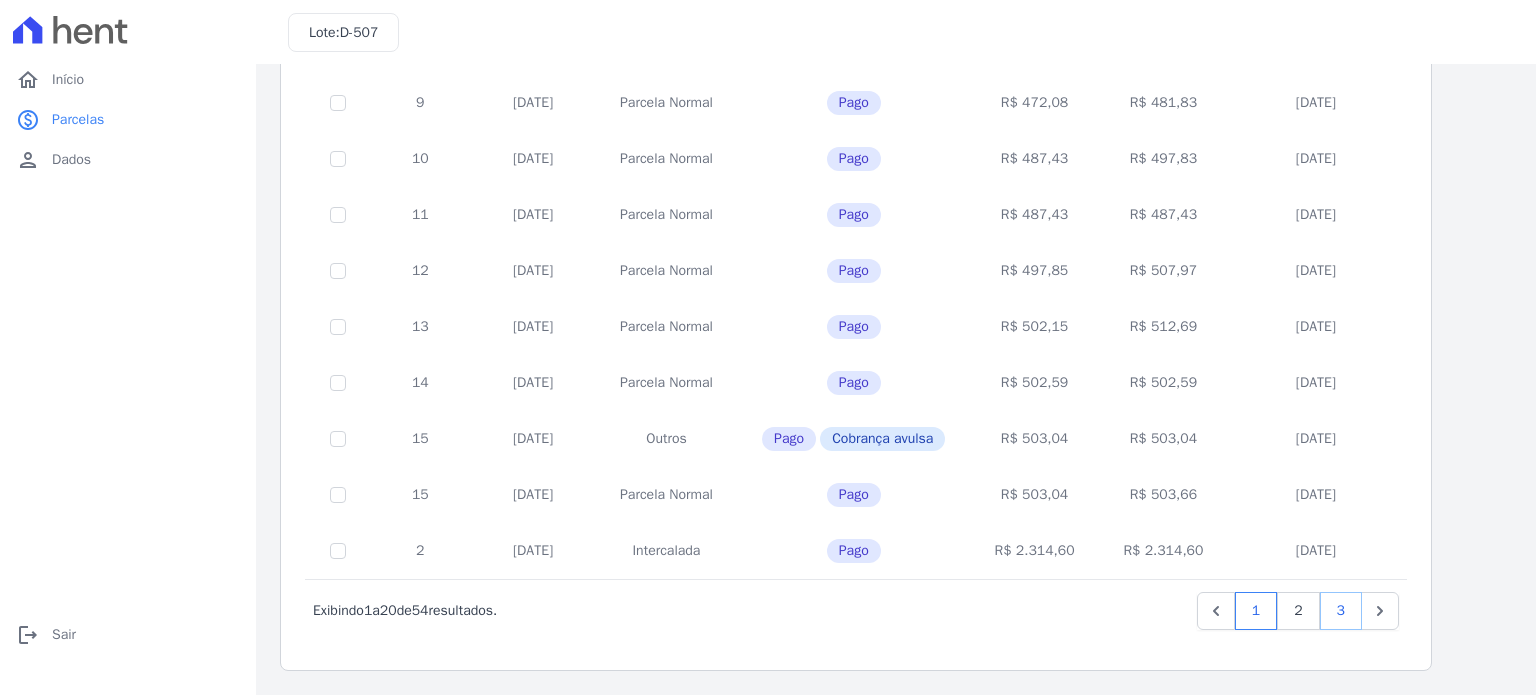 click on "3" at bounding box center (1341, 611) 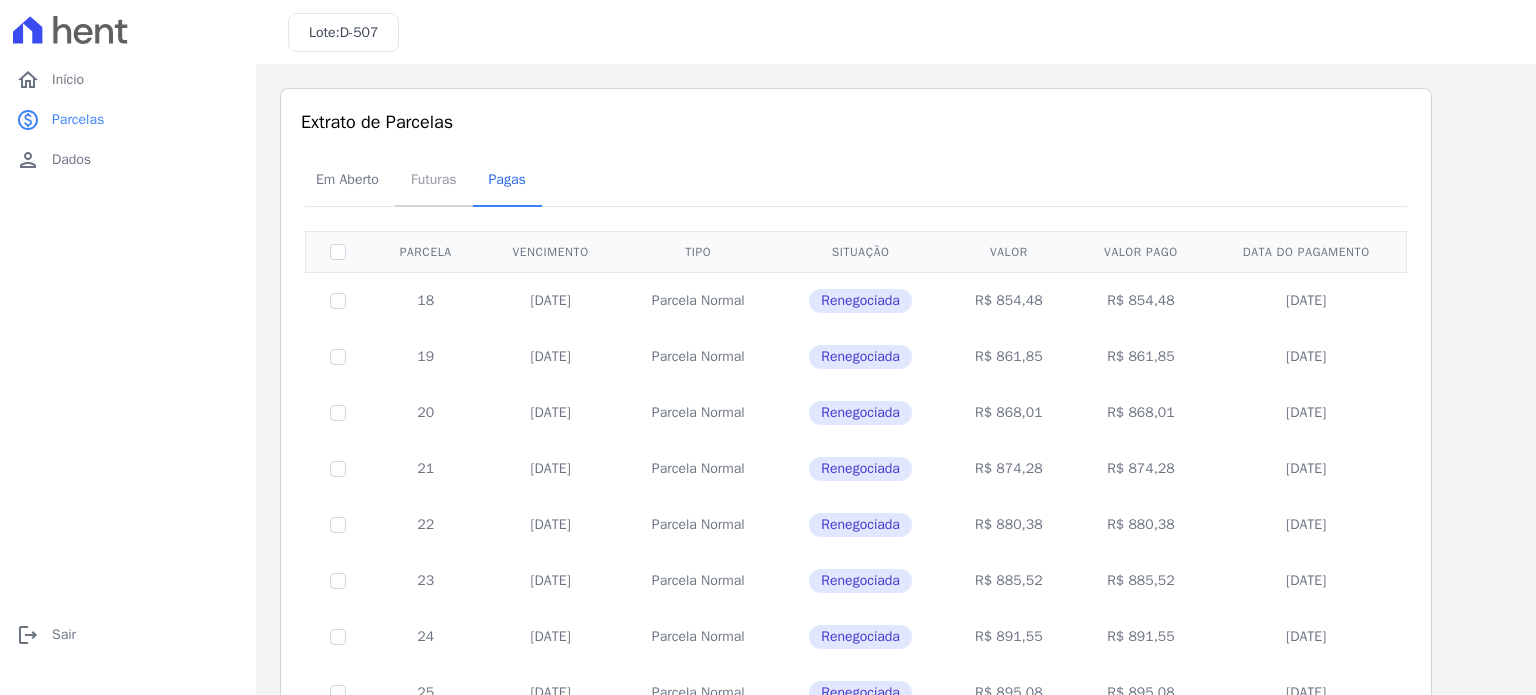 click on "Futuras" at bounding box center [434, 179] 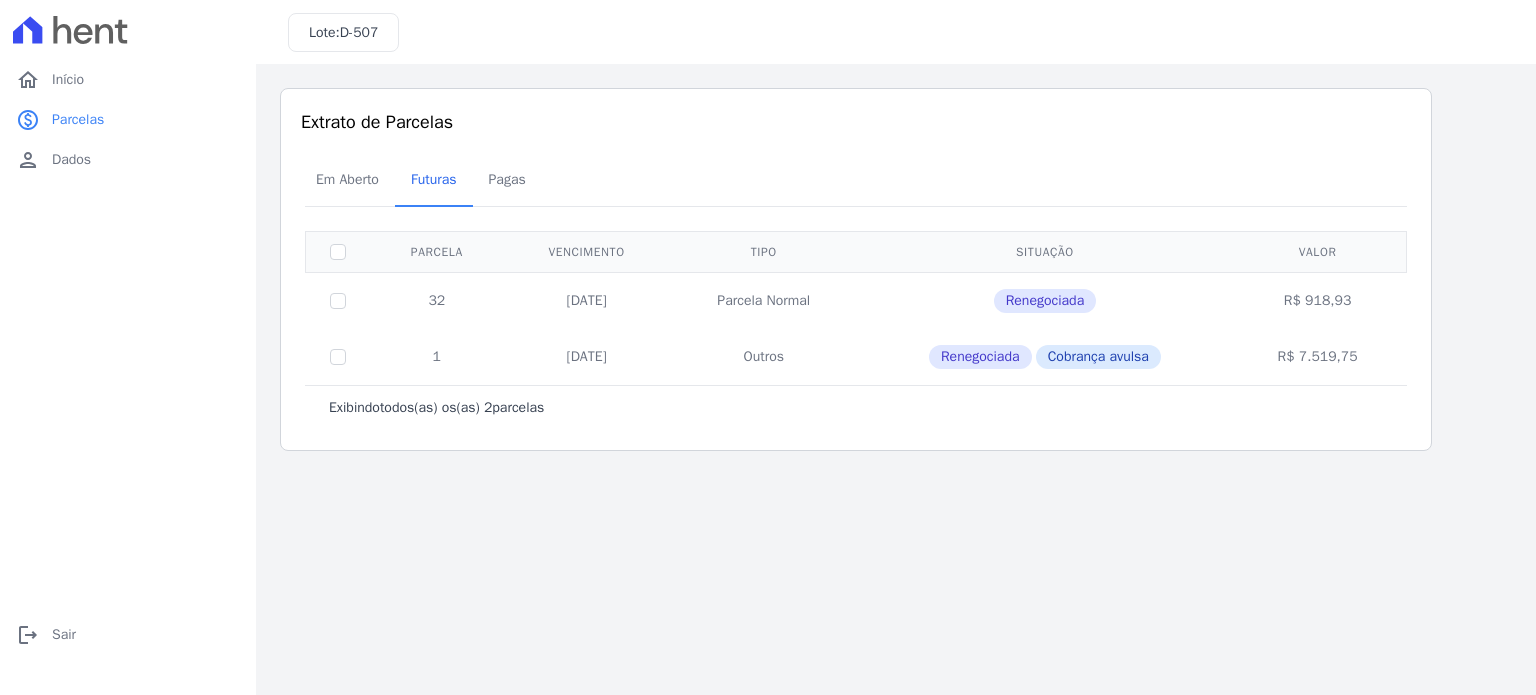 drag, startPoint x: 959, startPoint y: 357, endPoint x: 1044, endPoint y: 363, distance: 85.2115 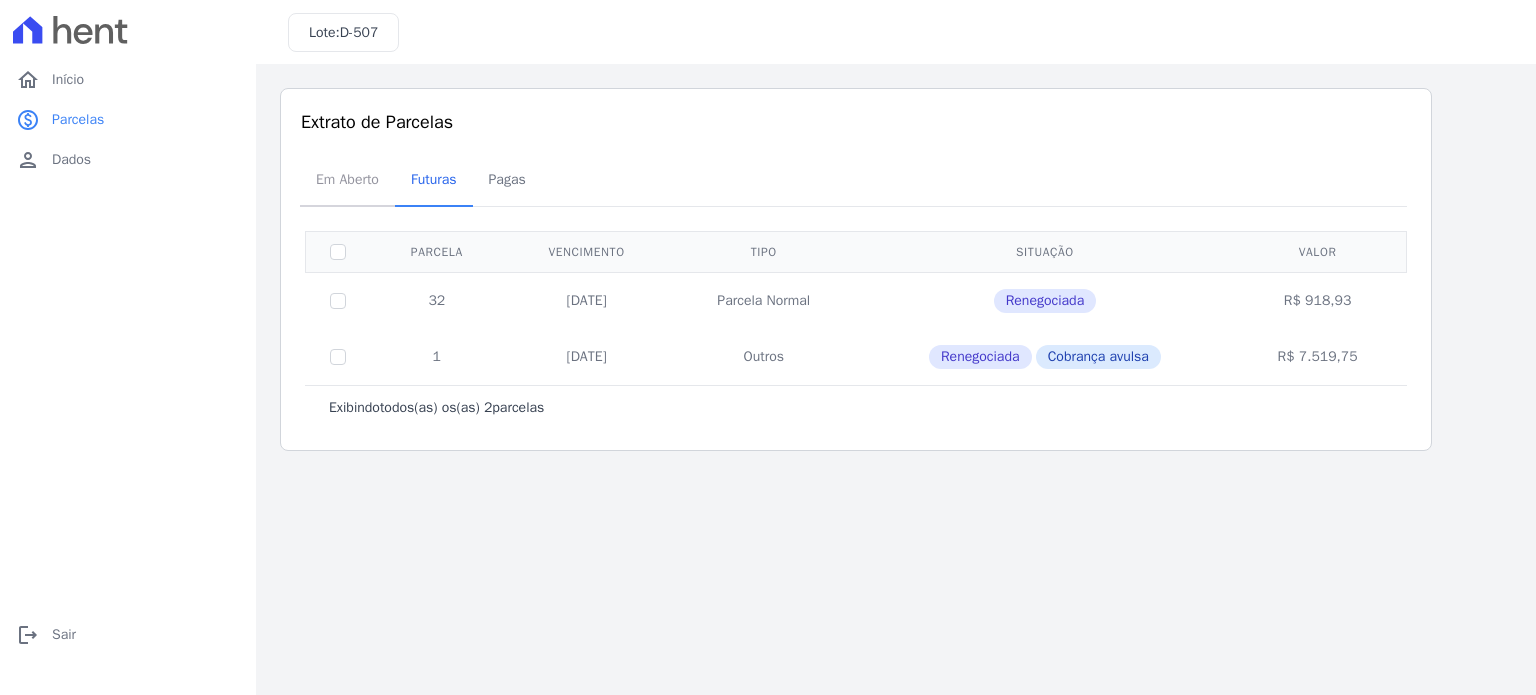 click on "Em Aberto" at bounding box center (347, 179) 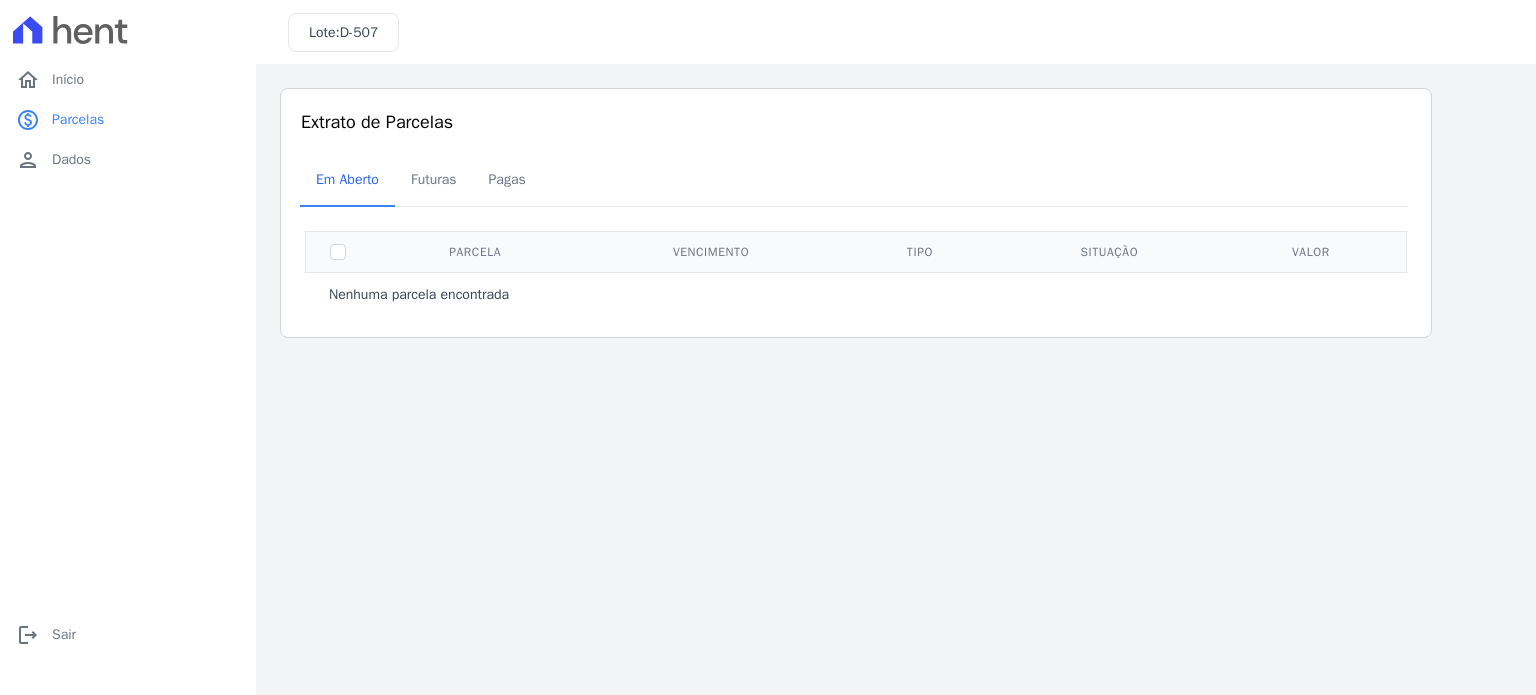 click 